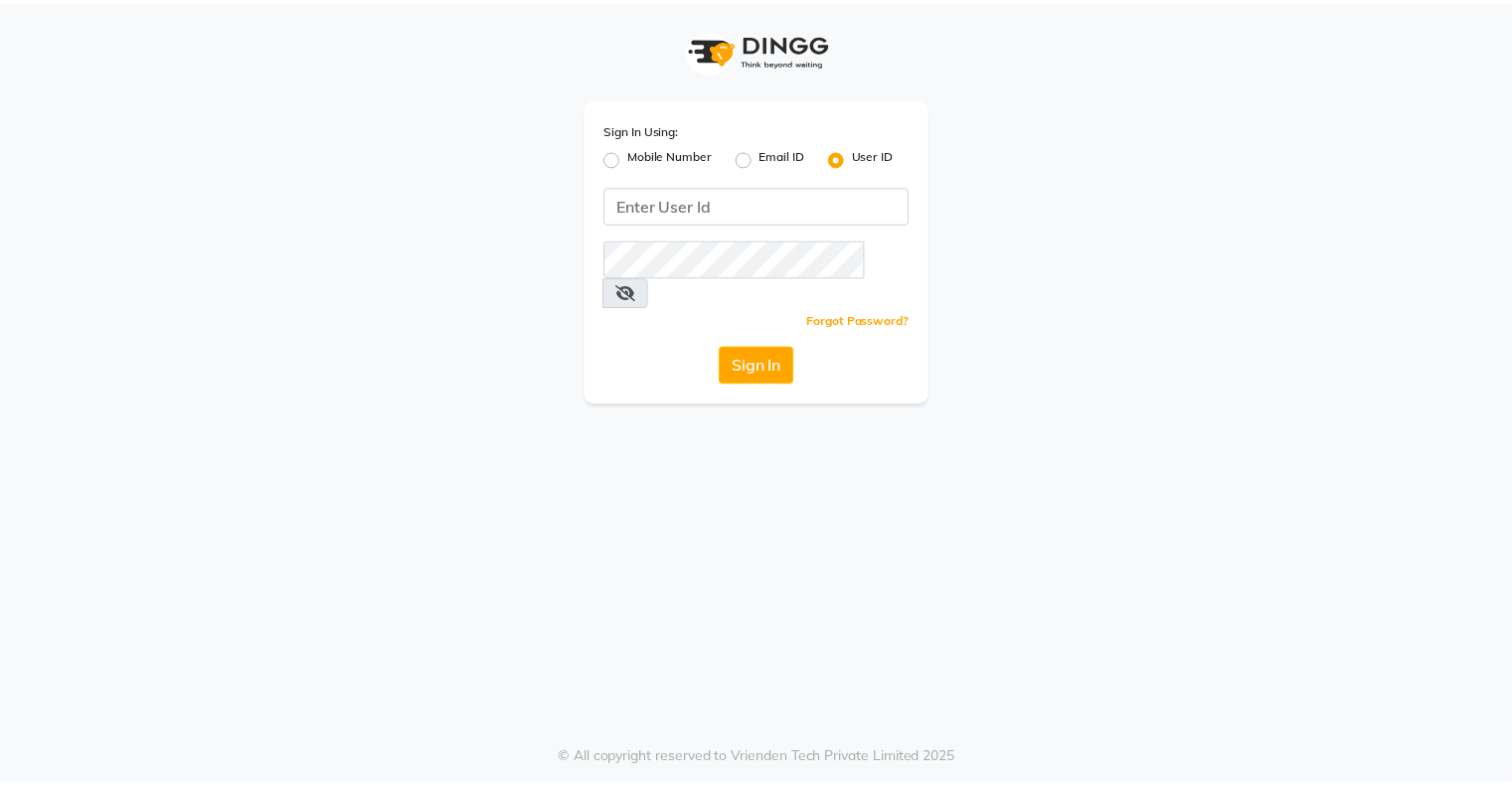 scroll, scrollTop: 0, scrollLeft: 0, axis: both 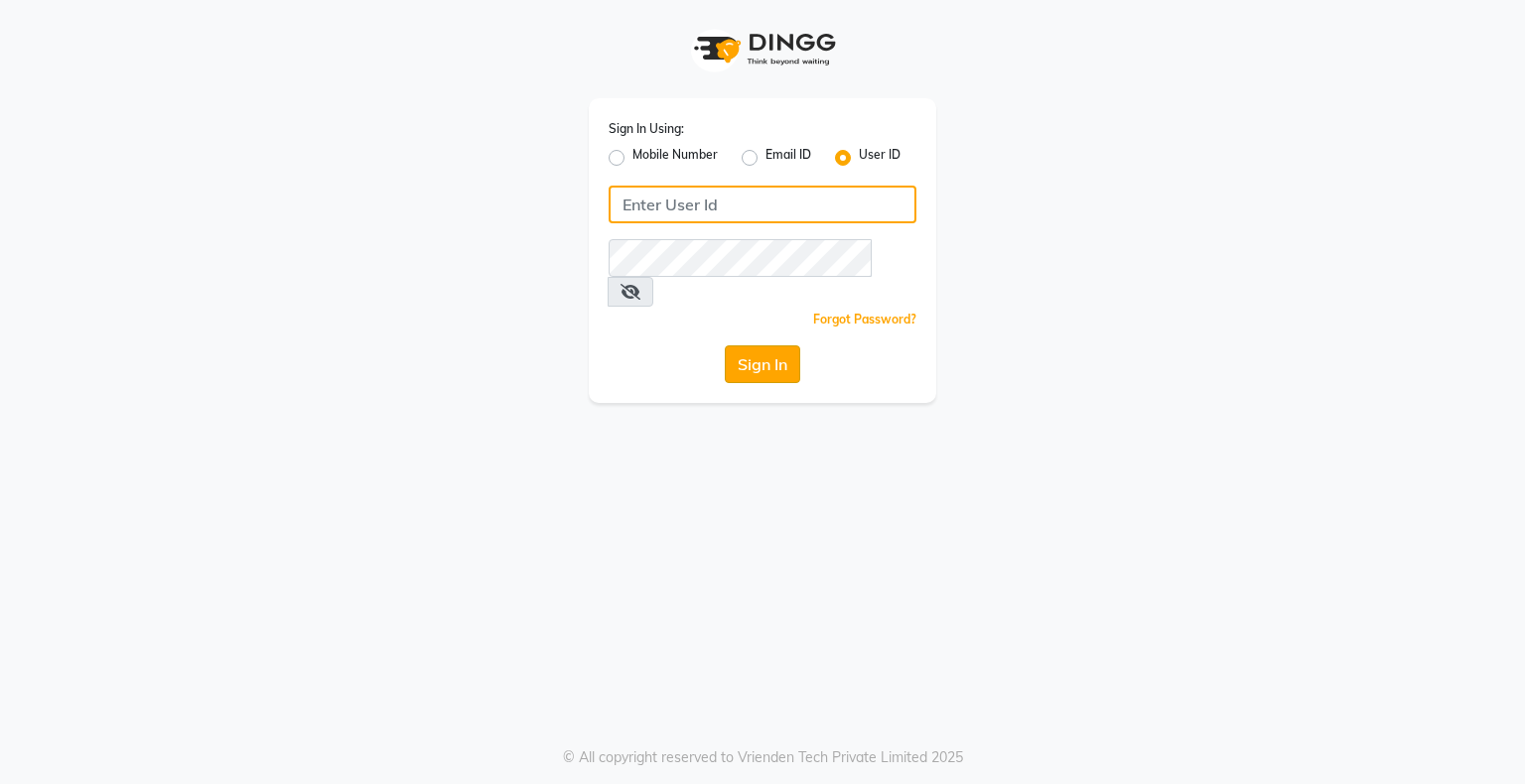 type on "ishasalon" 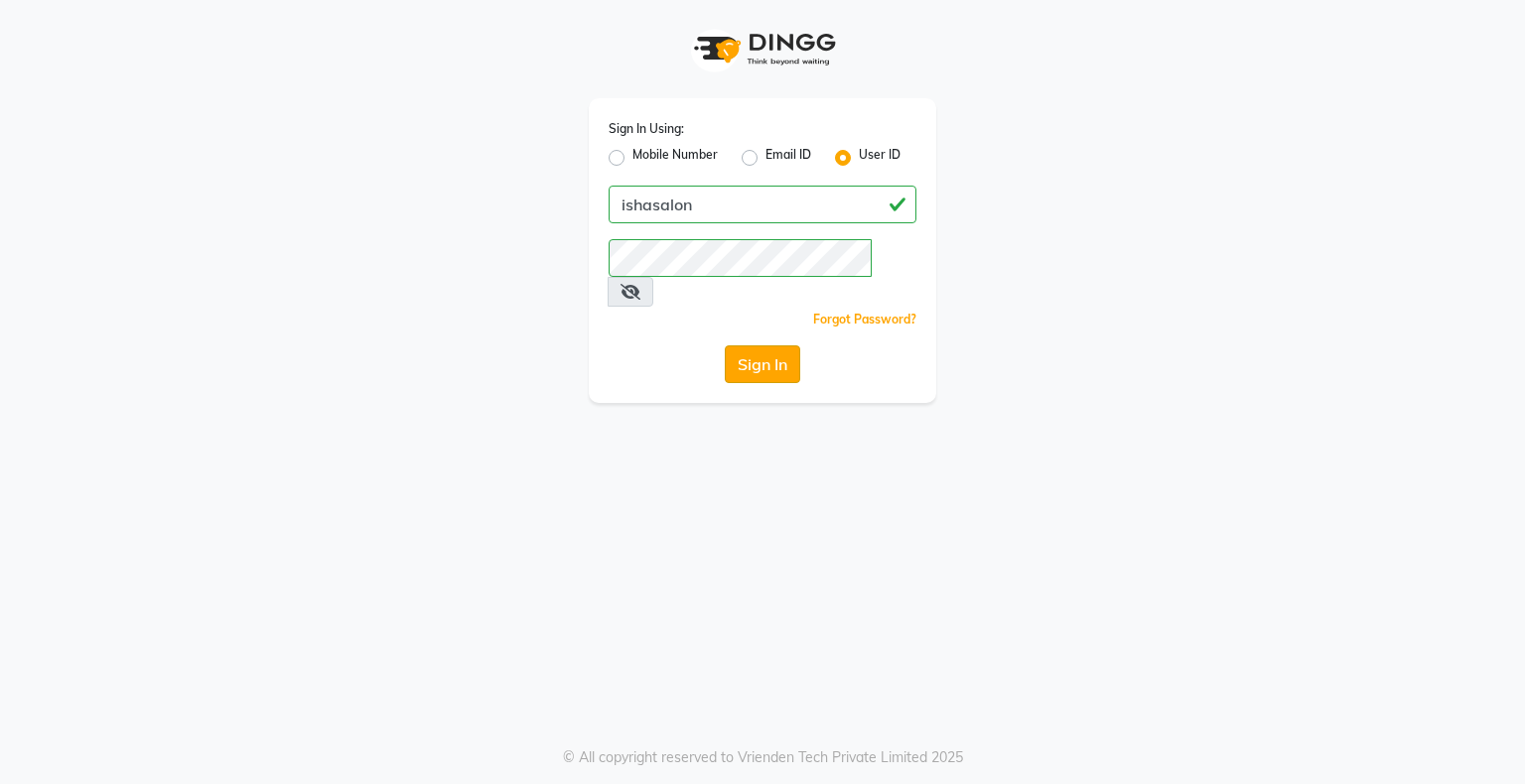 click on "Sign In" 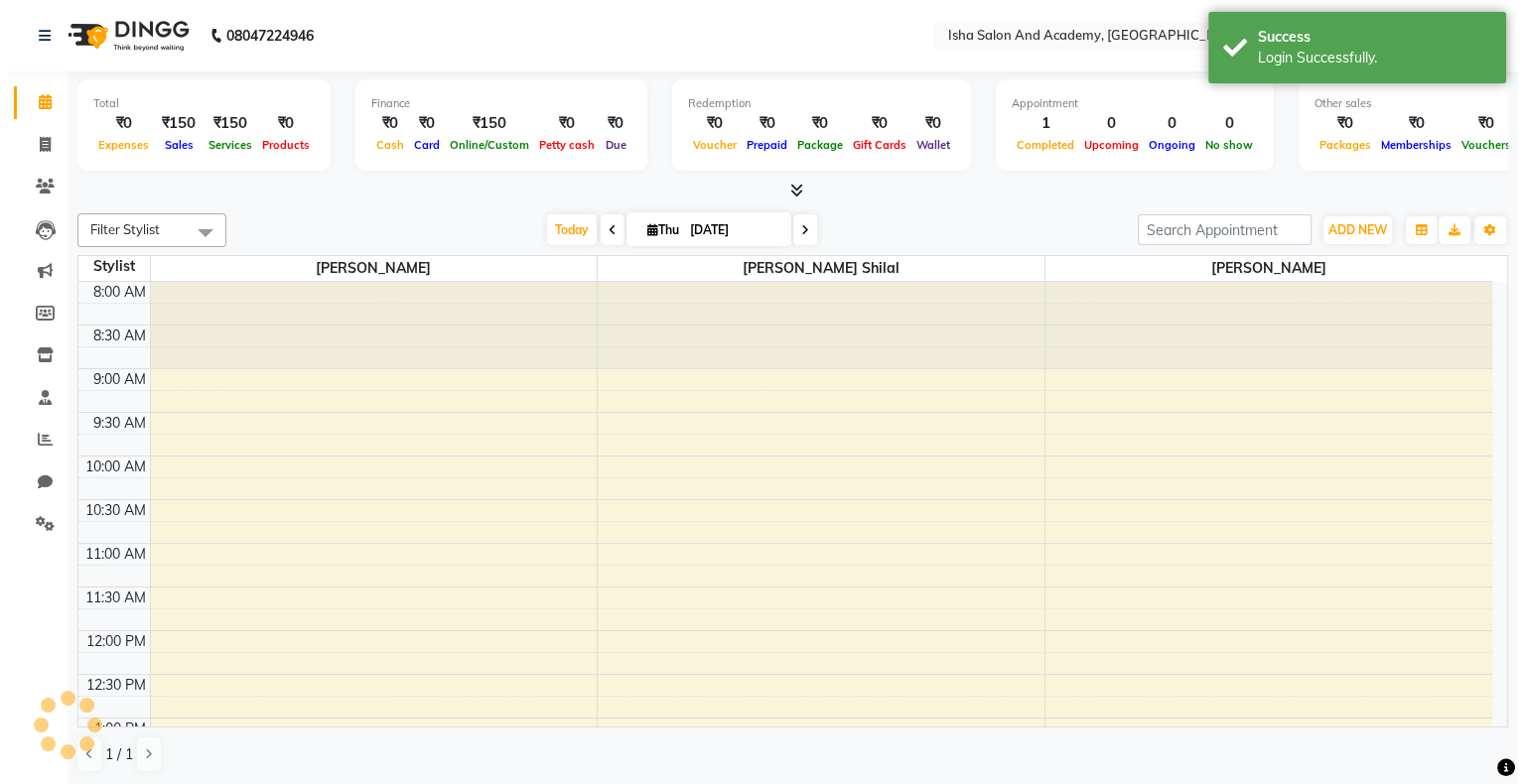scroll, scrollTop: 0, scrollLeft: 0, axis: both 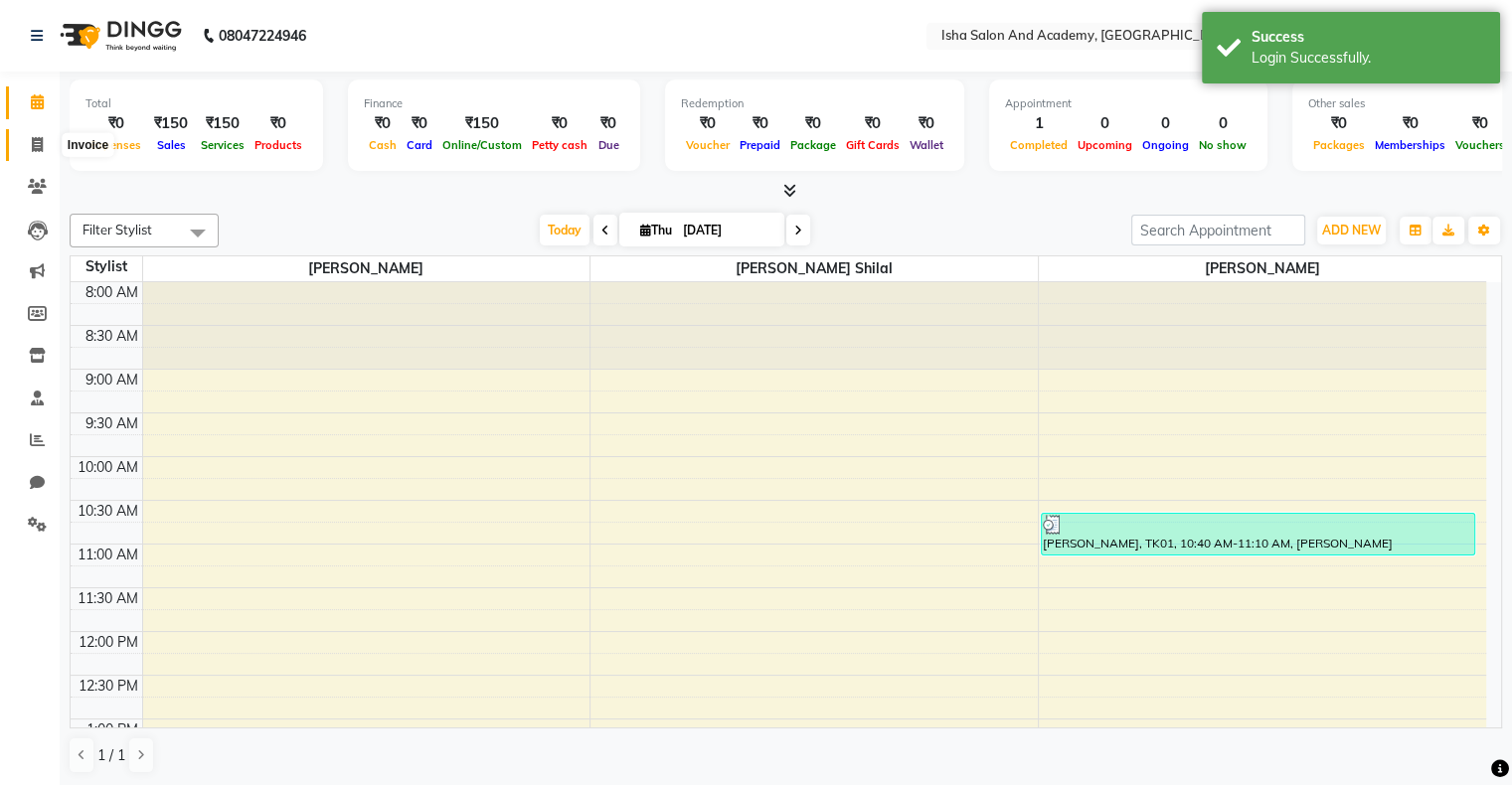 click 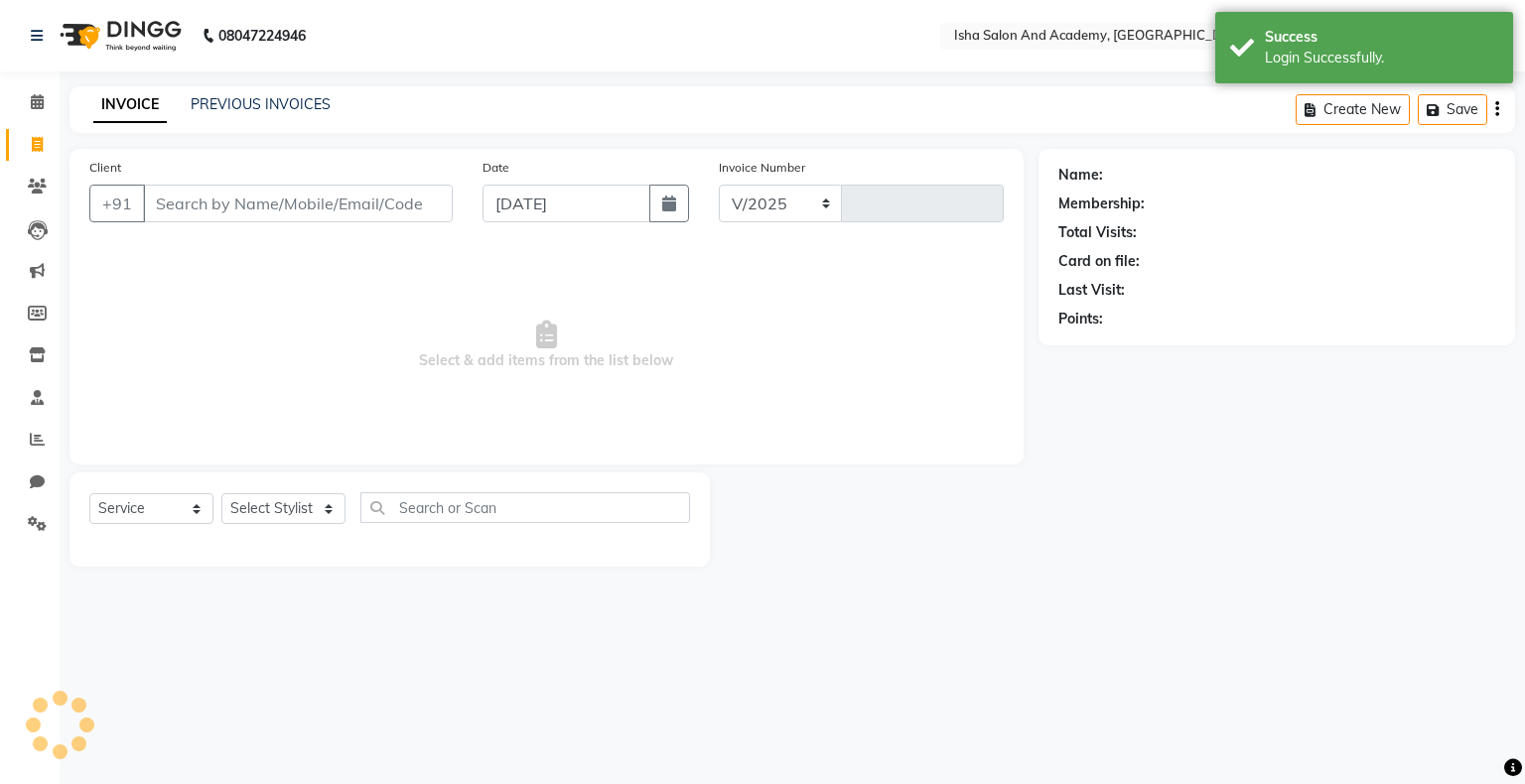 select on "8203" 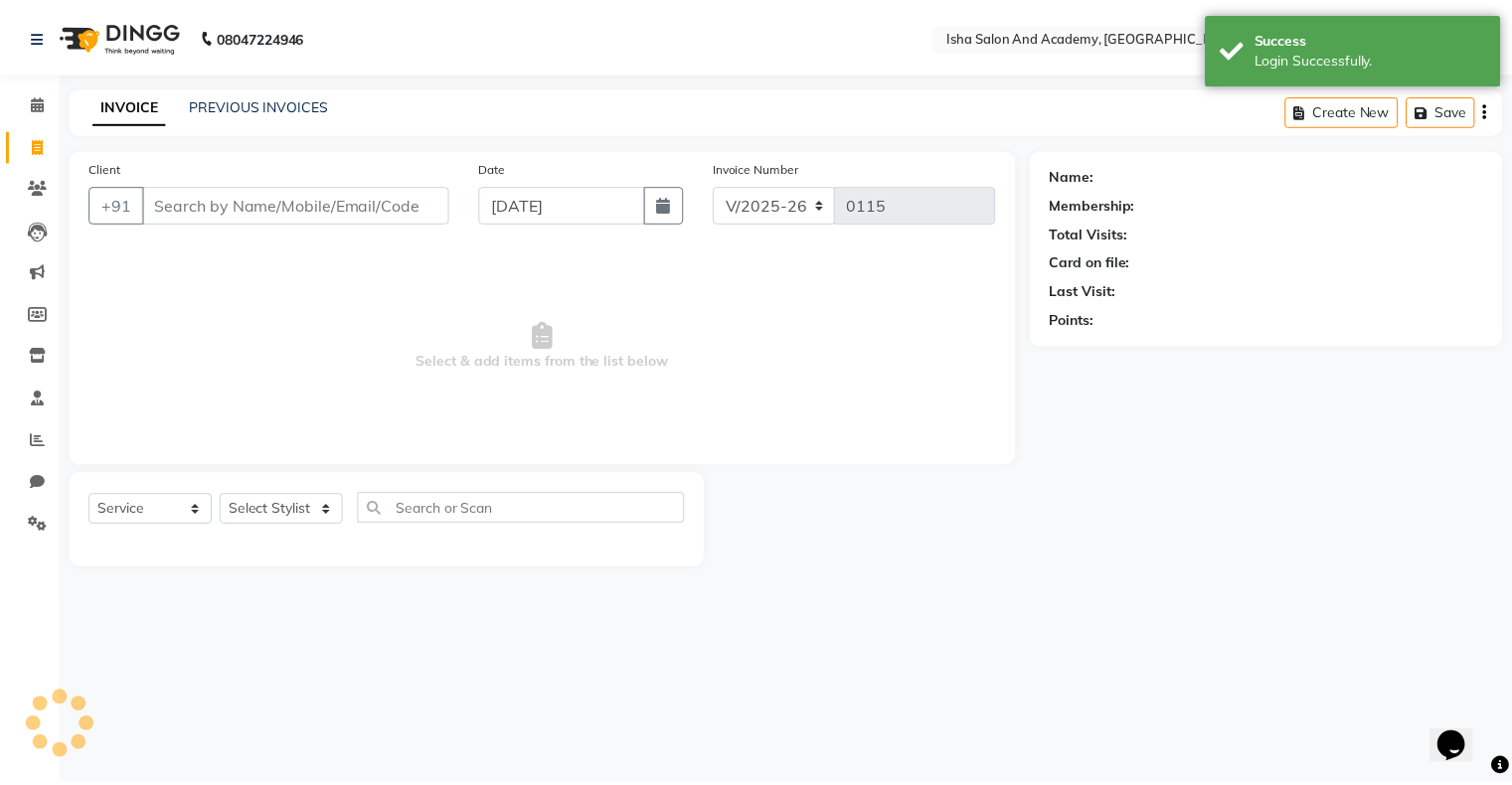 scroll, scrollTop: 0, scrollLeft: 0, axis: both 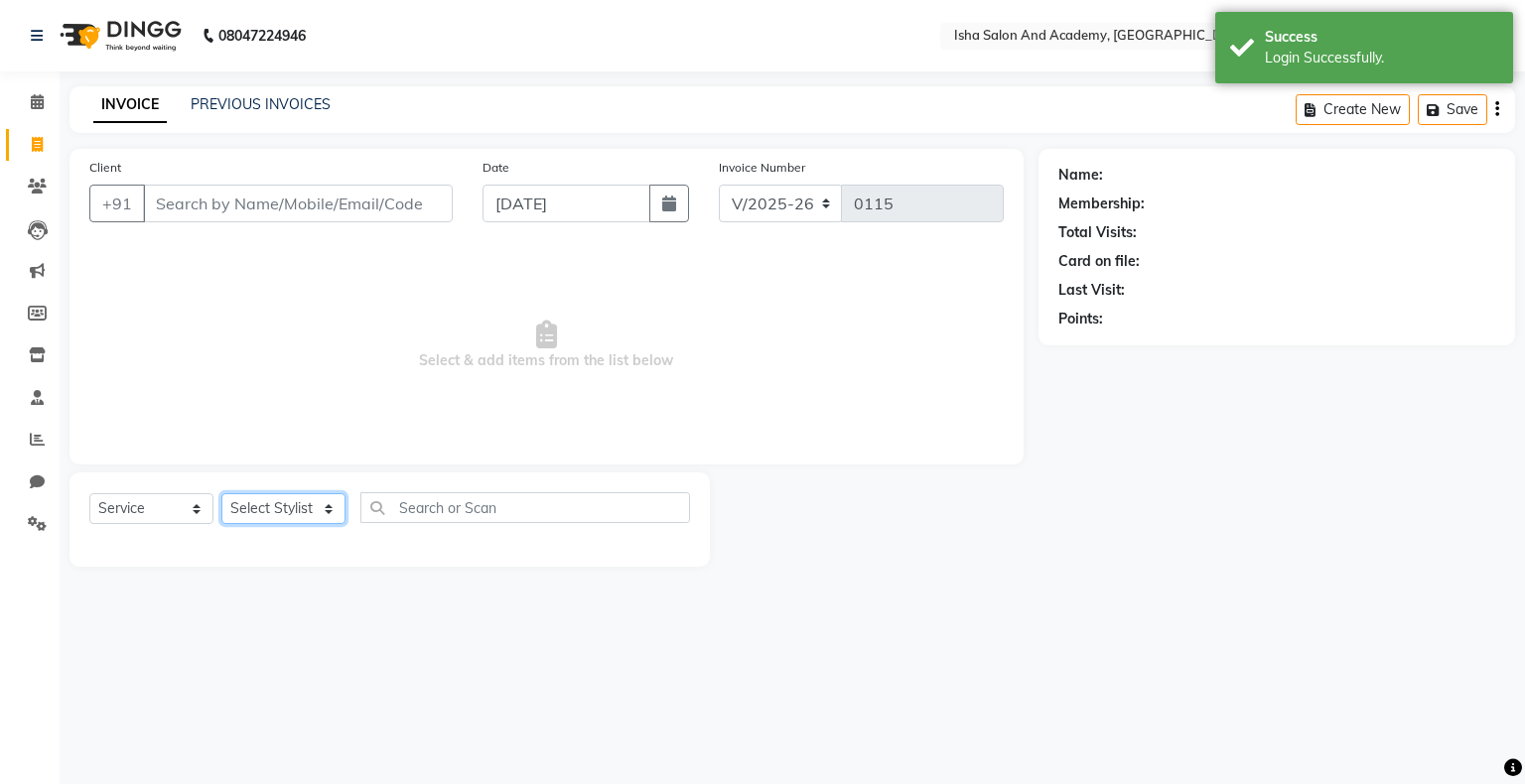 click on "Select Stylist" 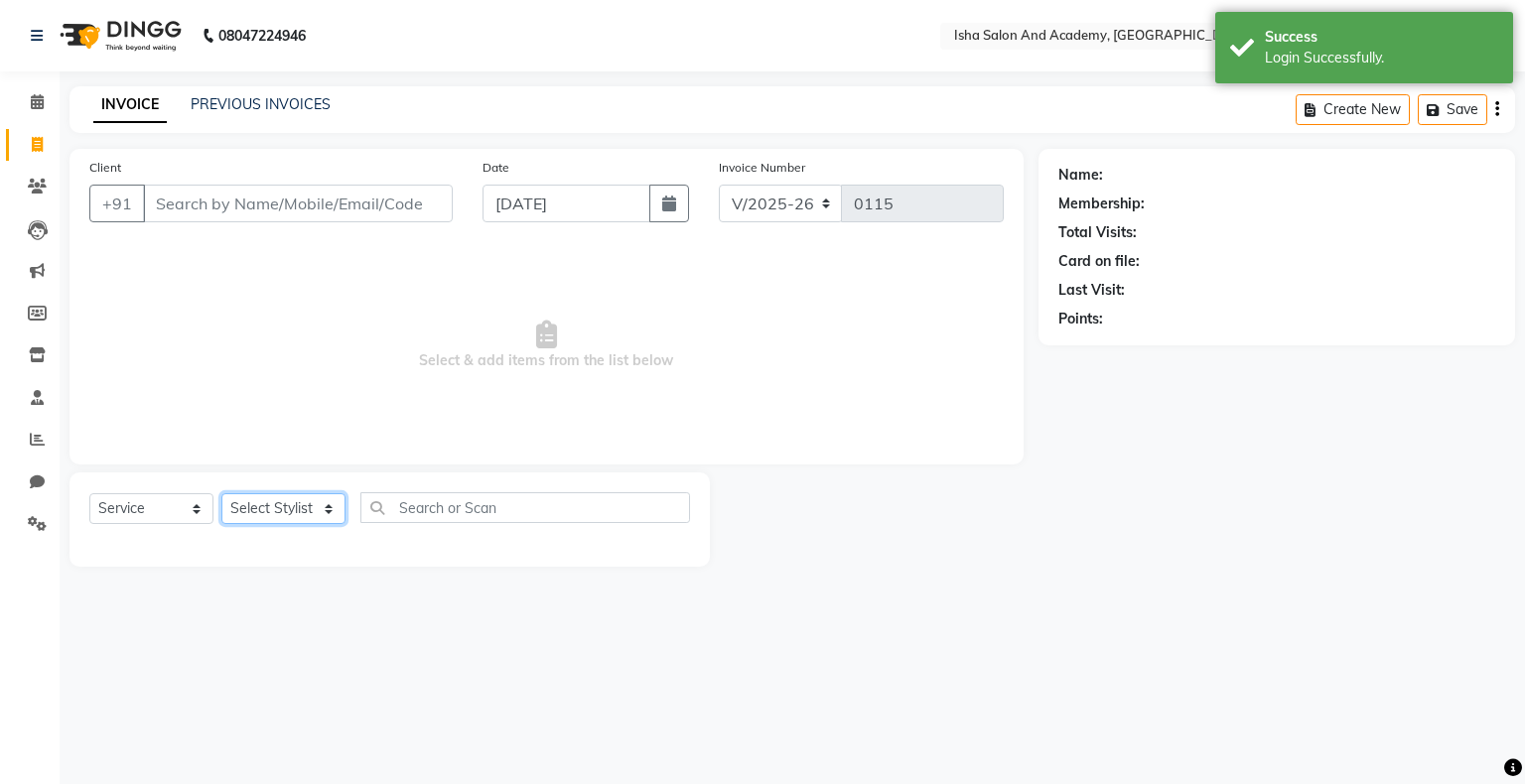 select on "77637" 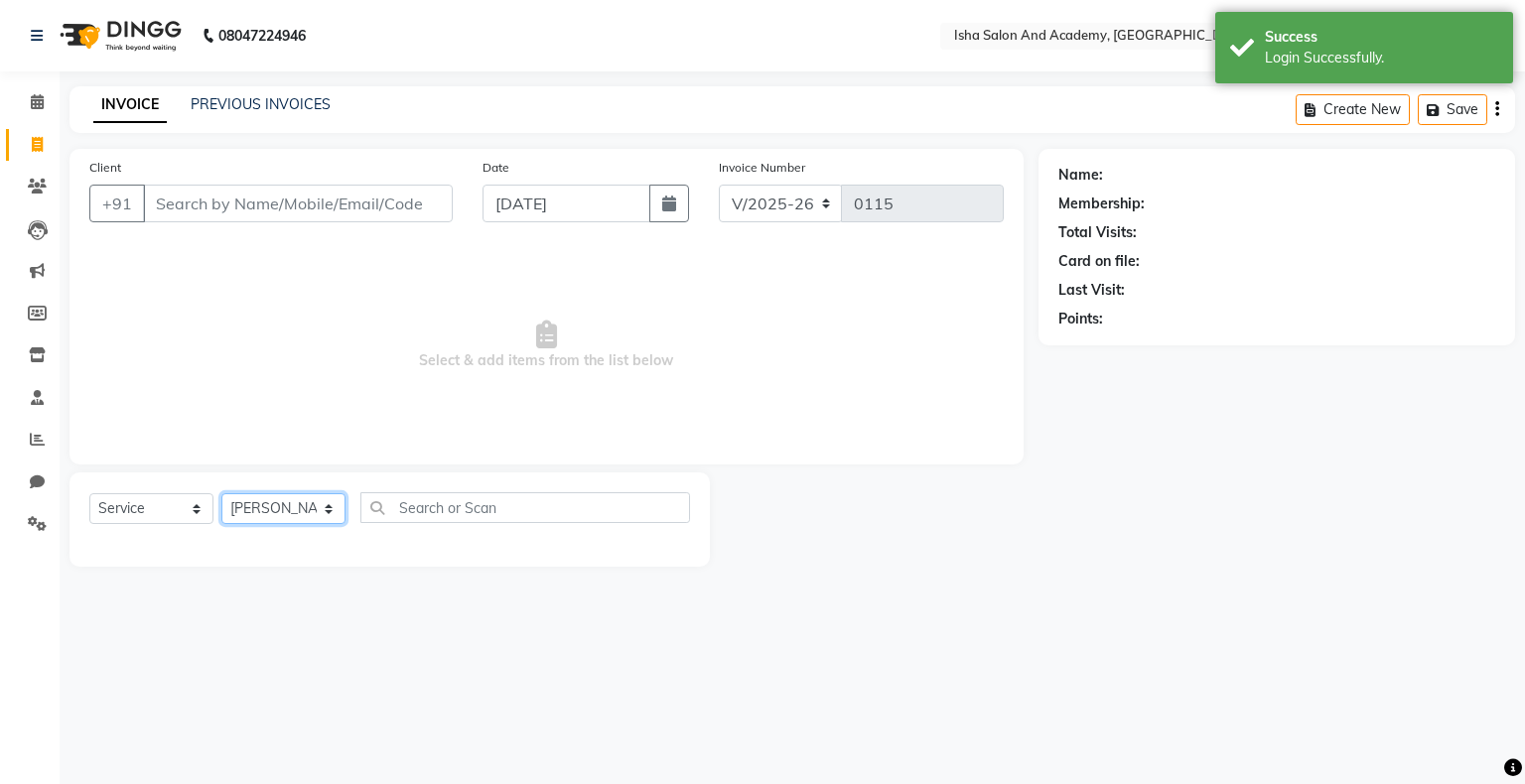 click on "Select Stylist Neelam shilal Sachin sharma Vijaylaxmi Gupta" 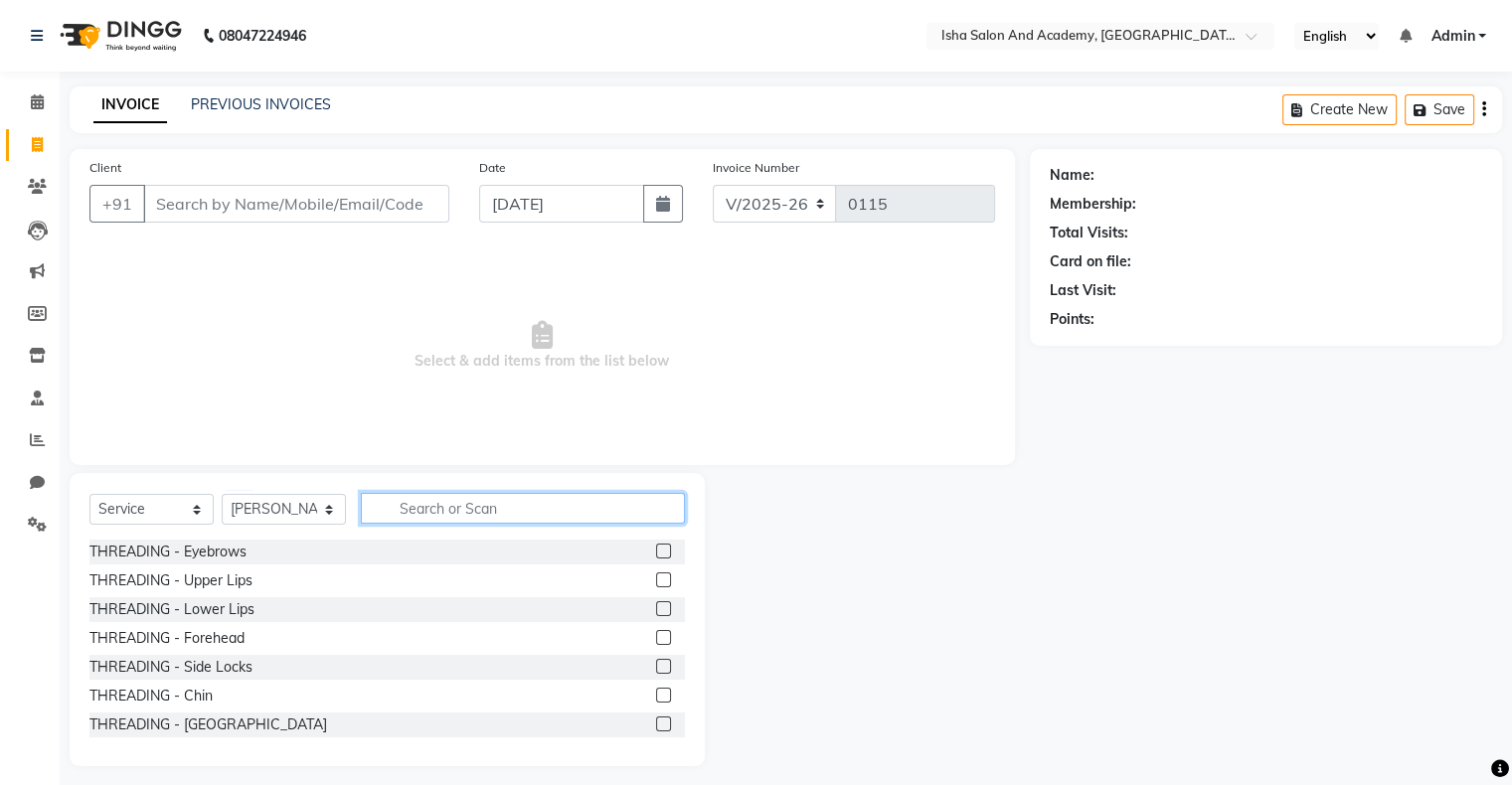 click 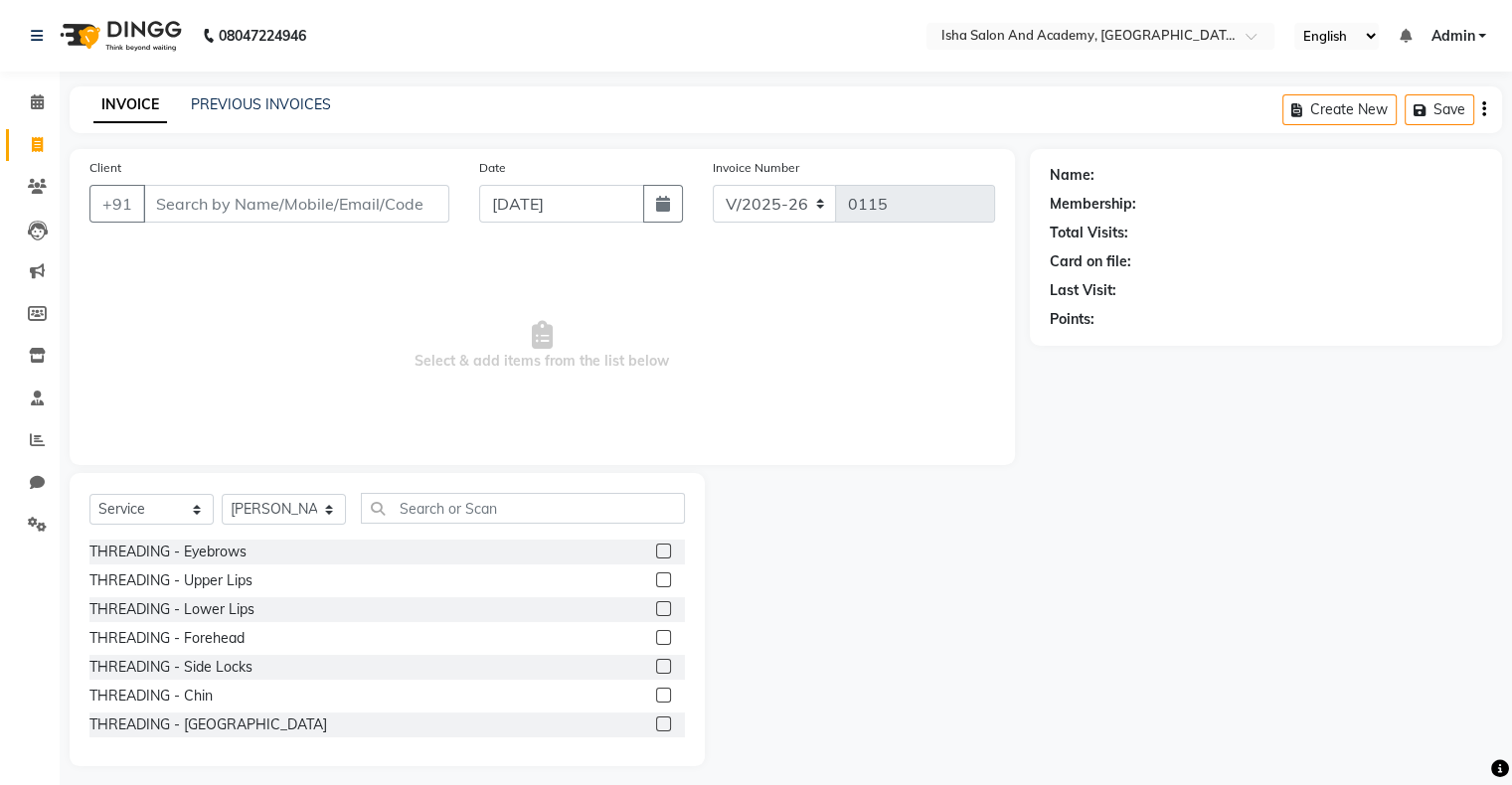 click 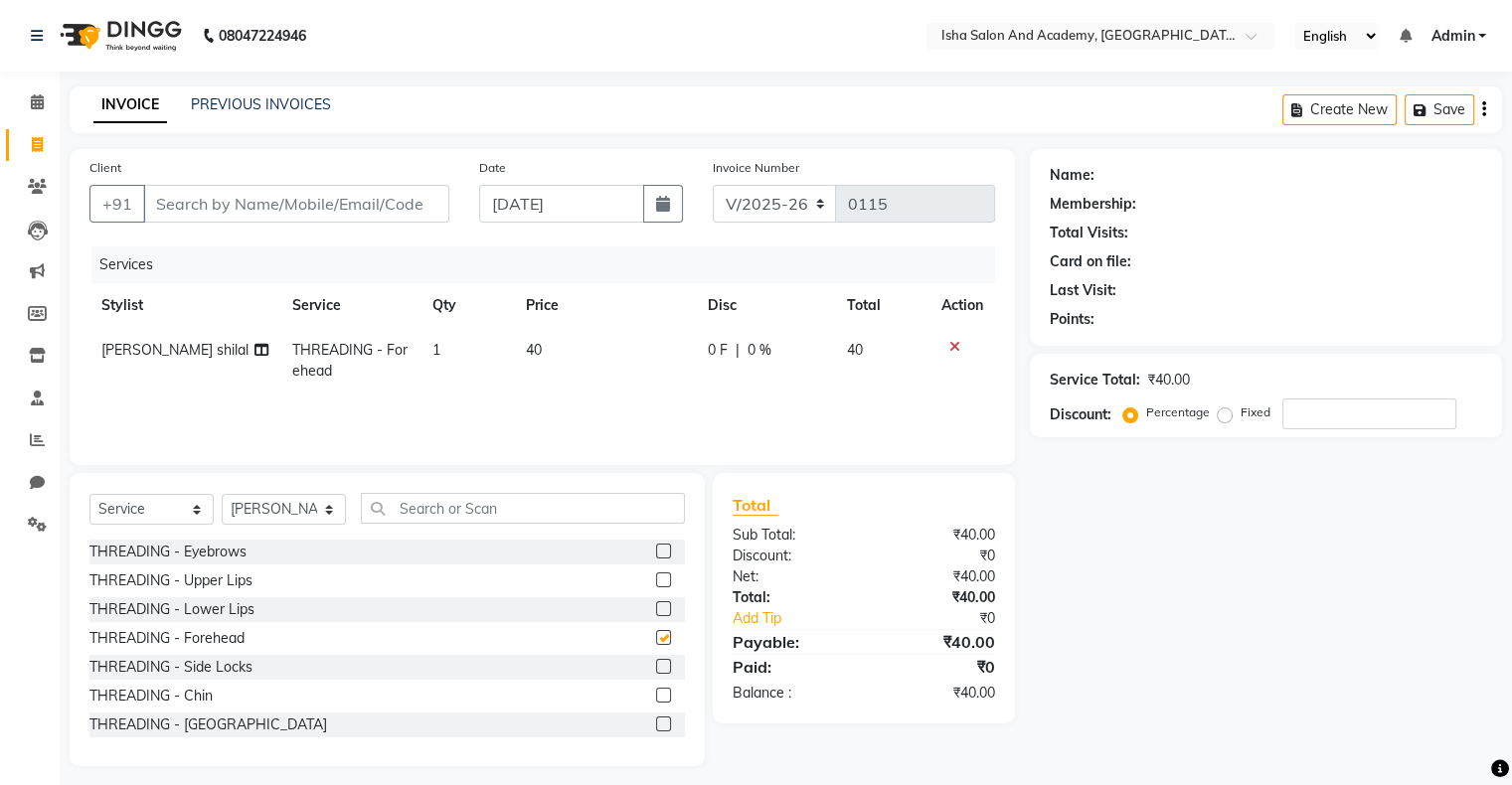 checkbox on "false" 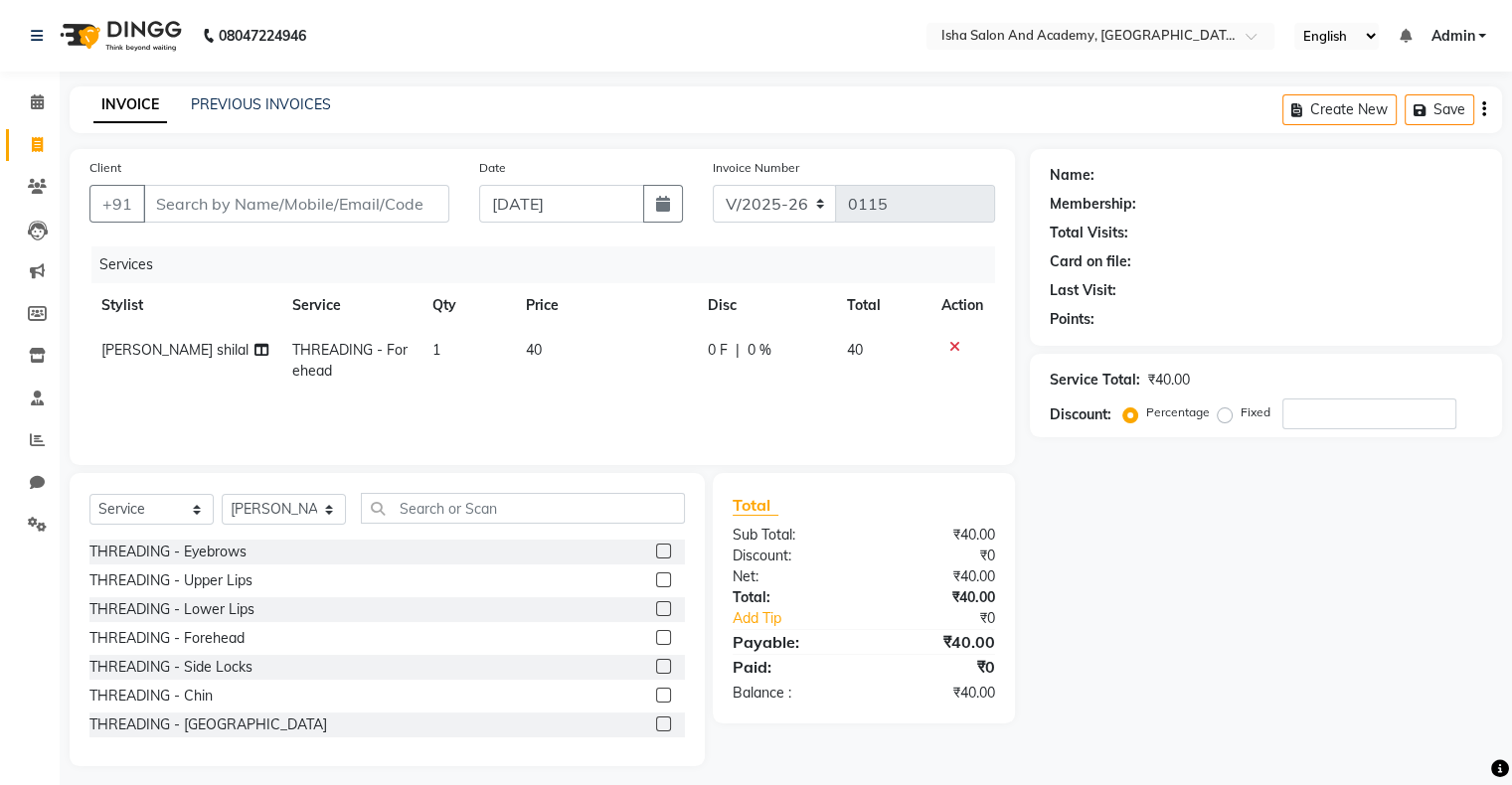 click 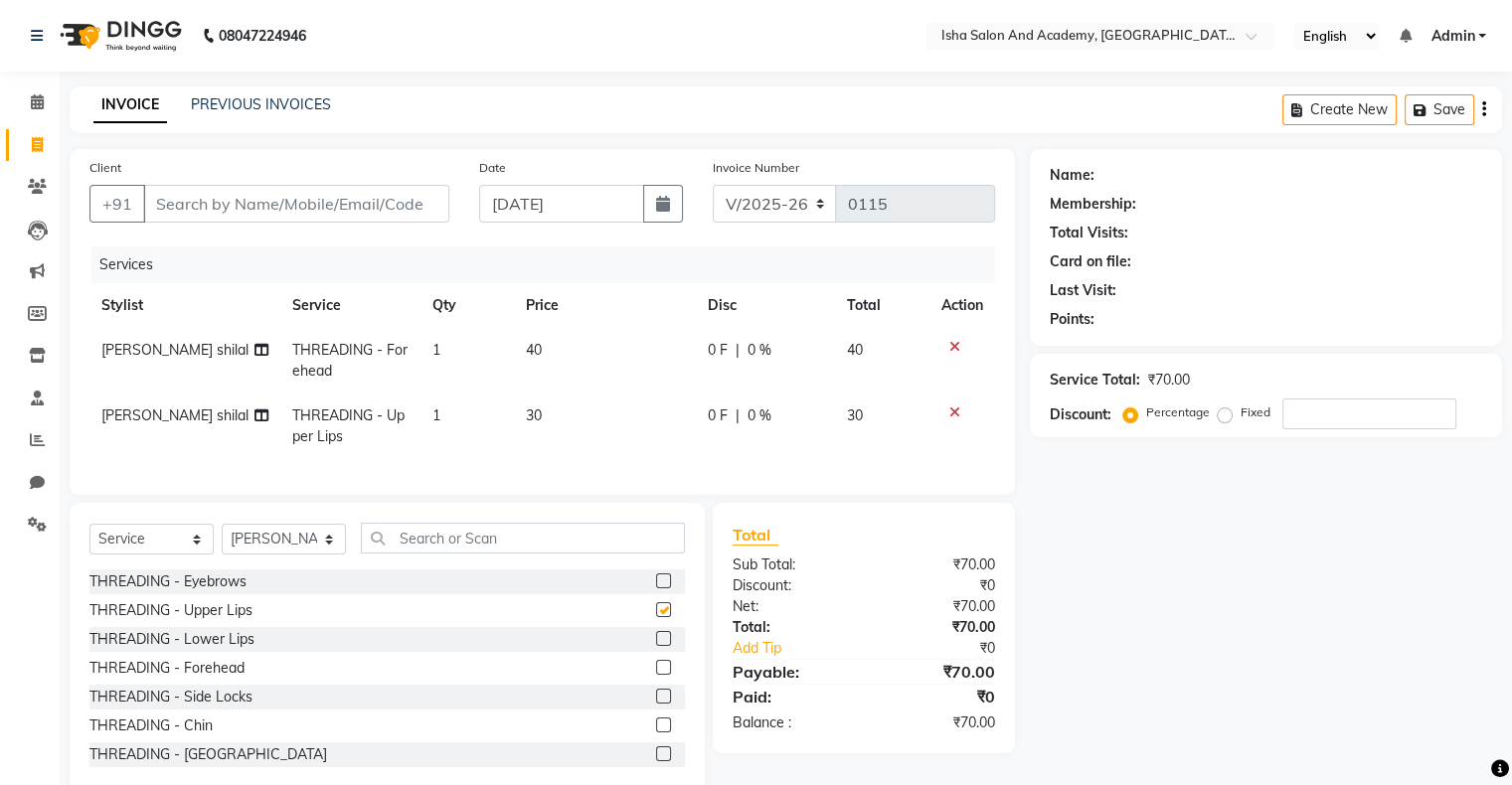 checkbox on "false" 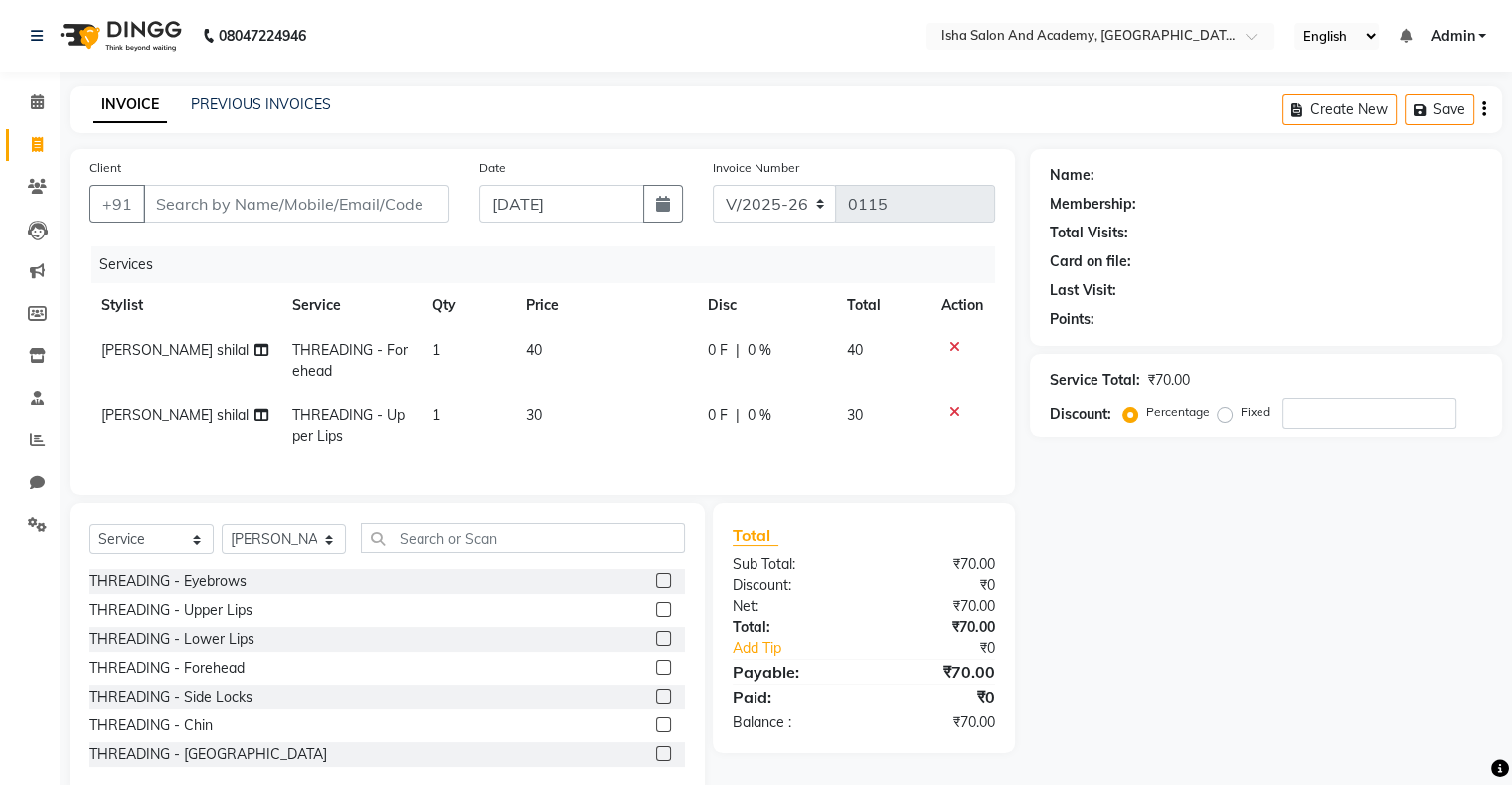 click 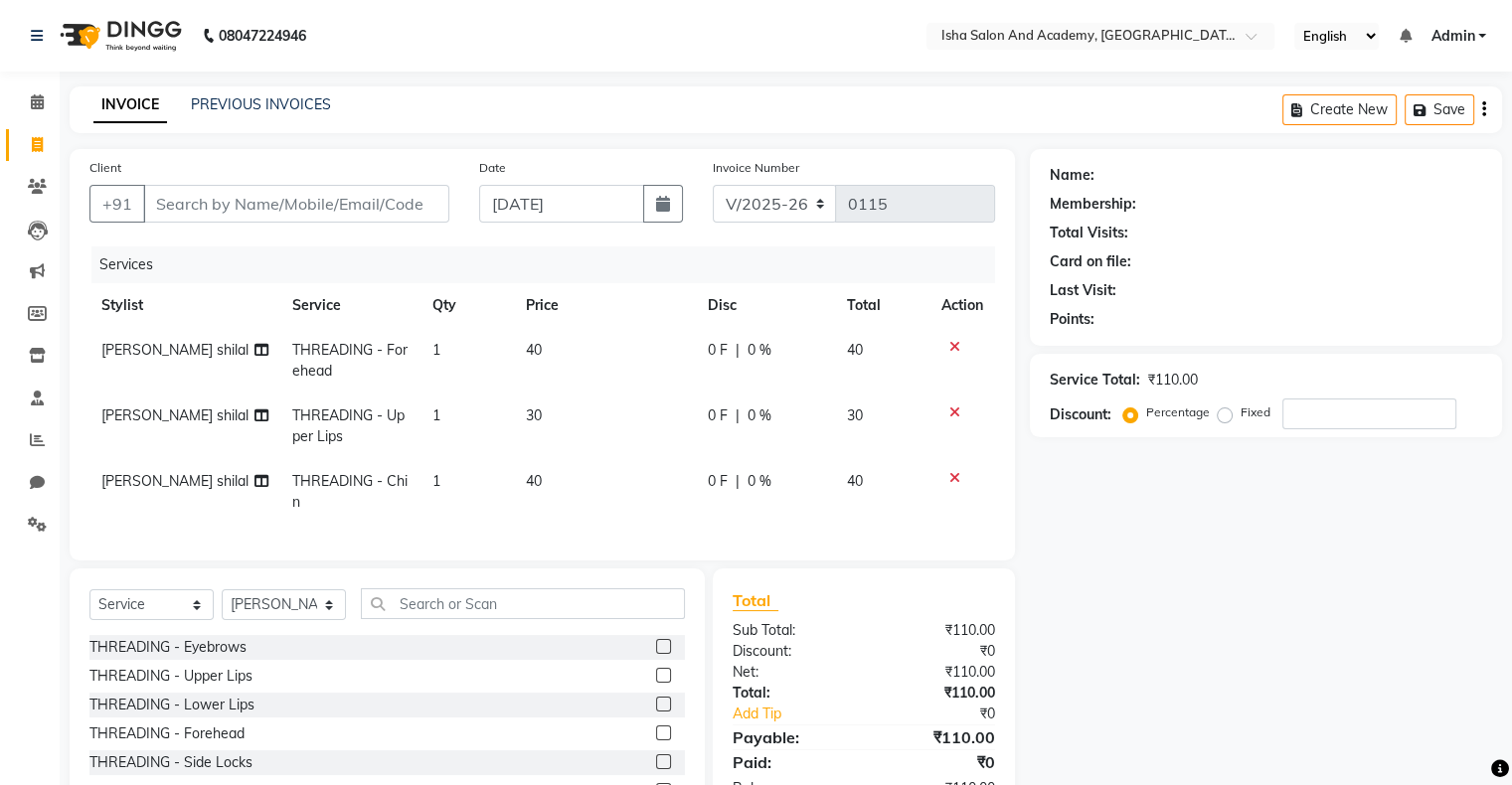 checkbox on "false" 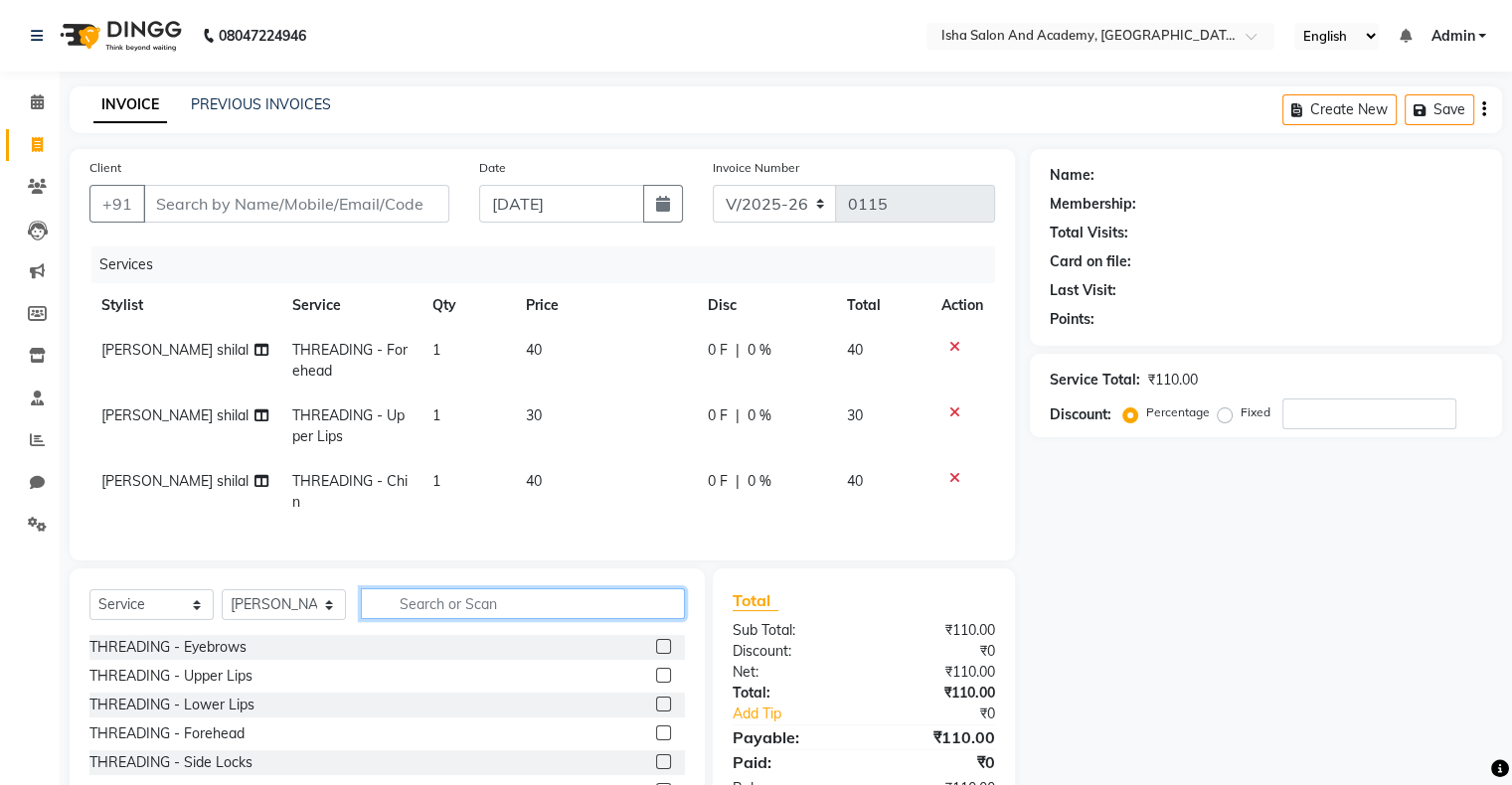 click 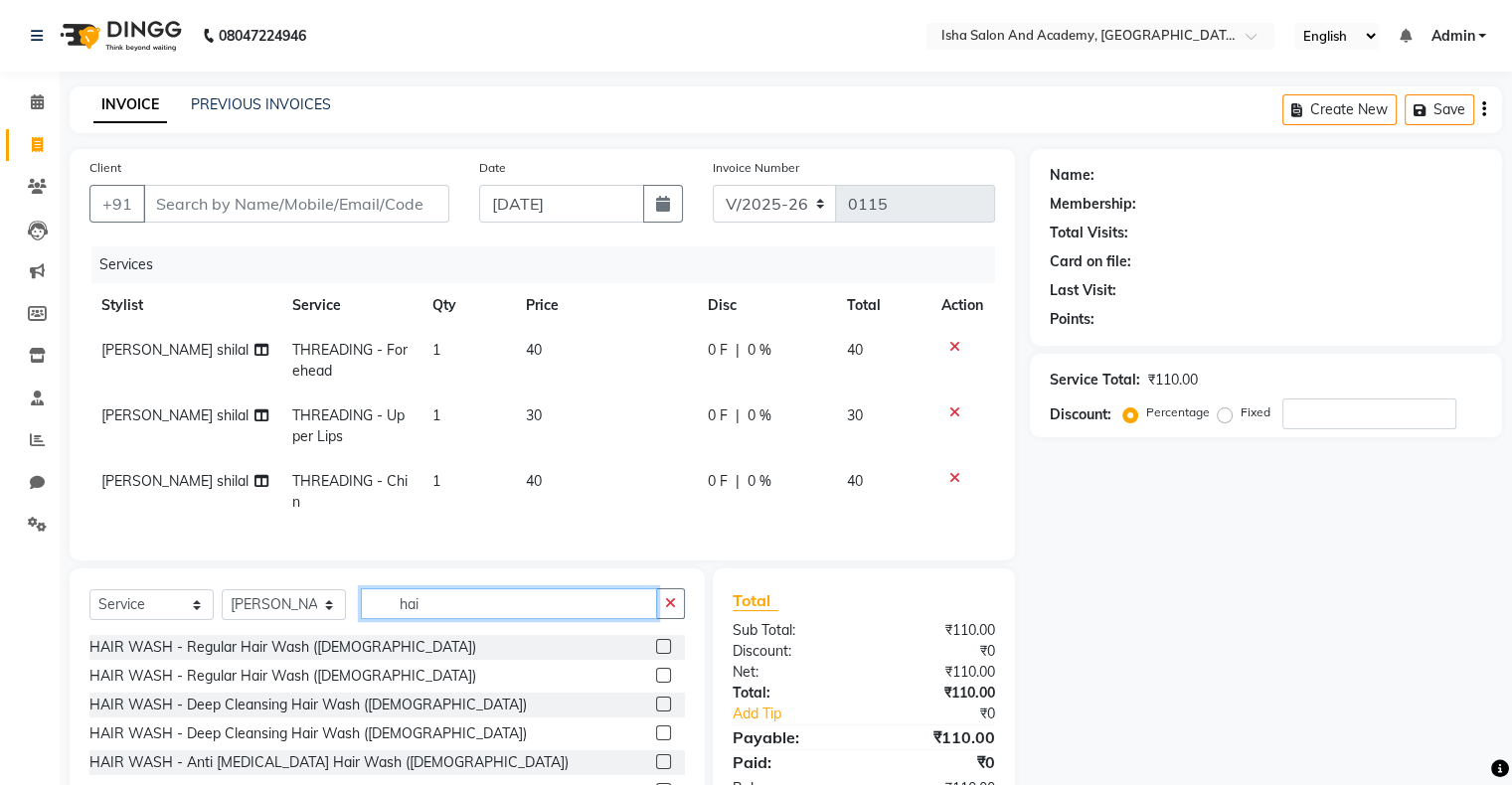 type on "hai" 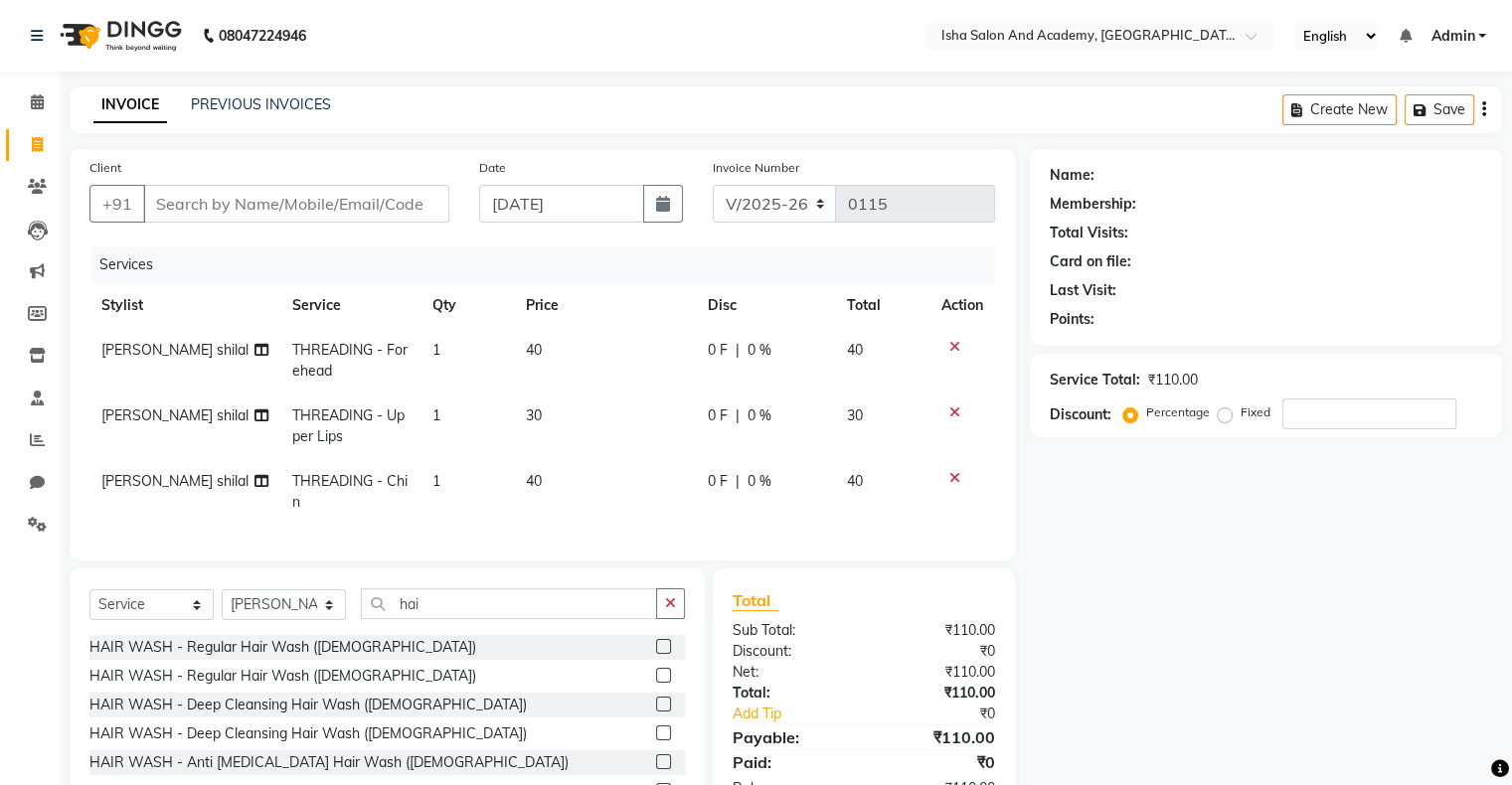 click 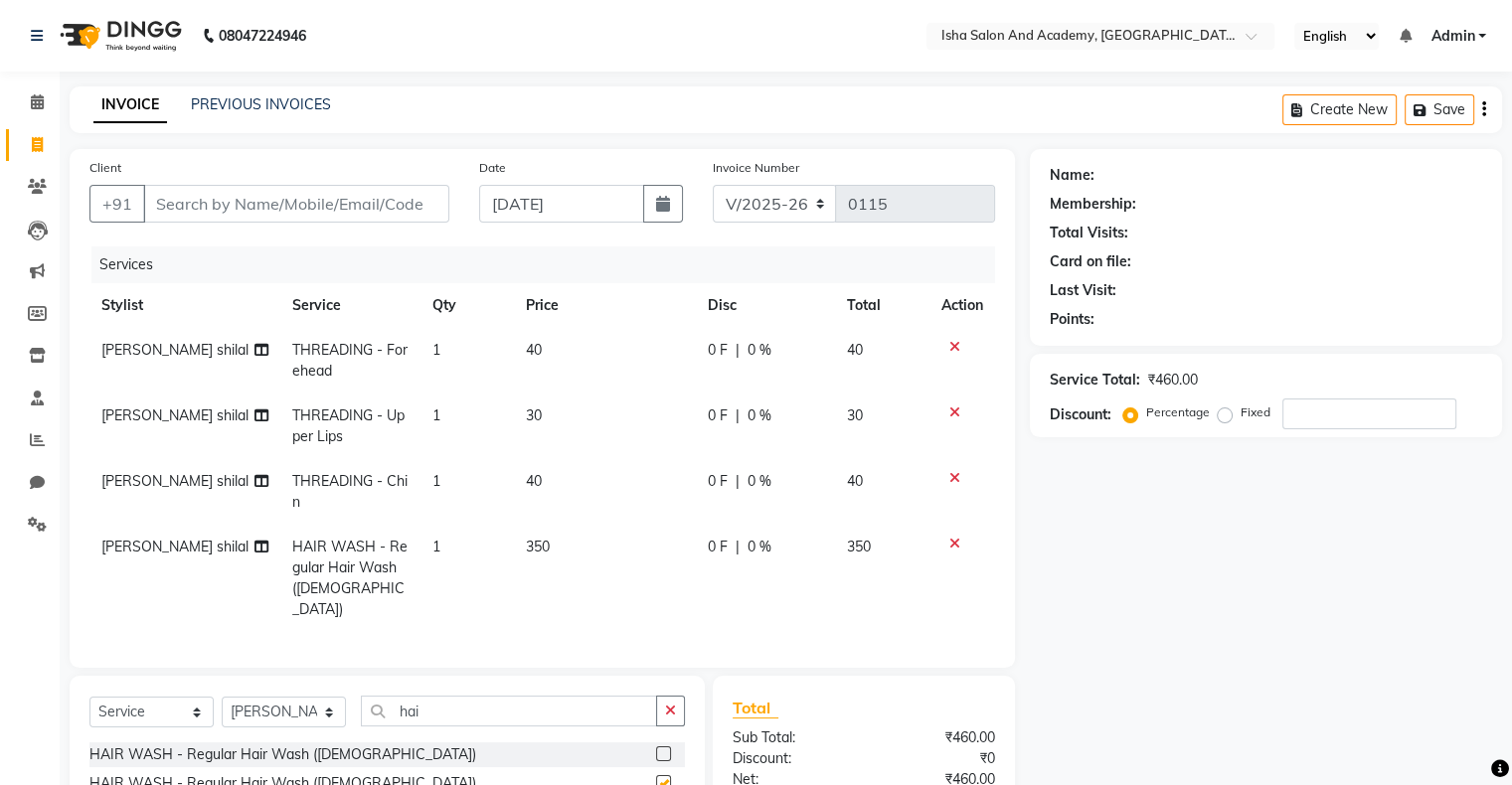 checkbox on "false" 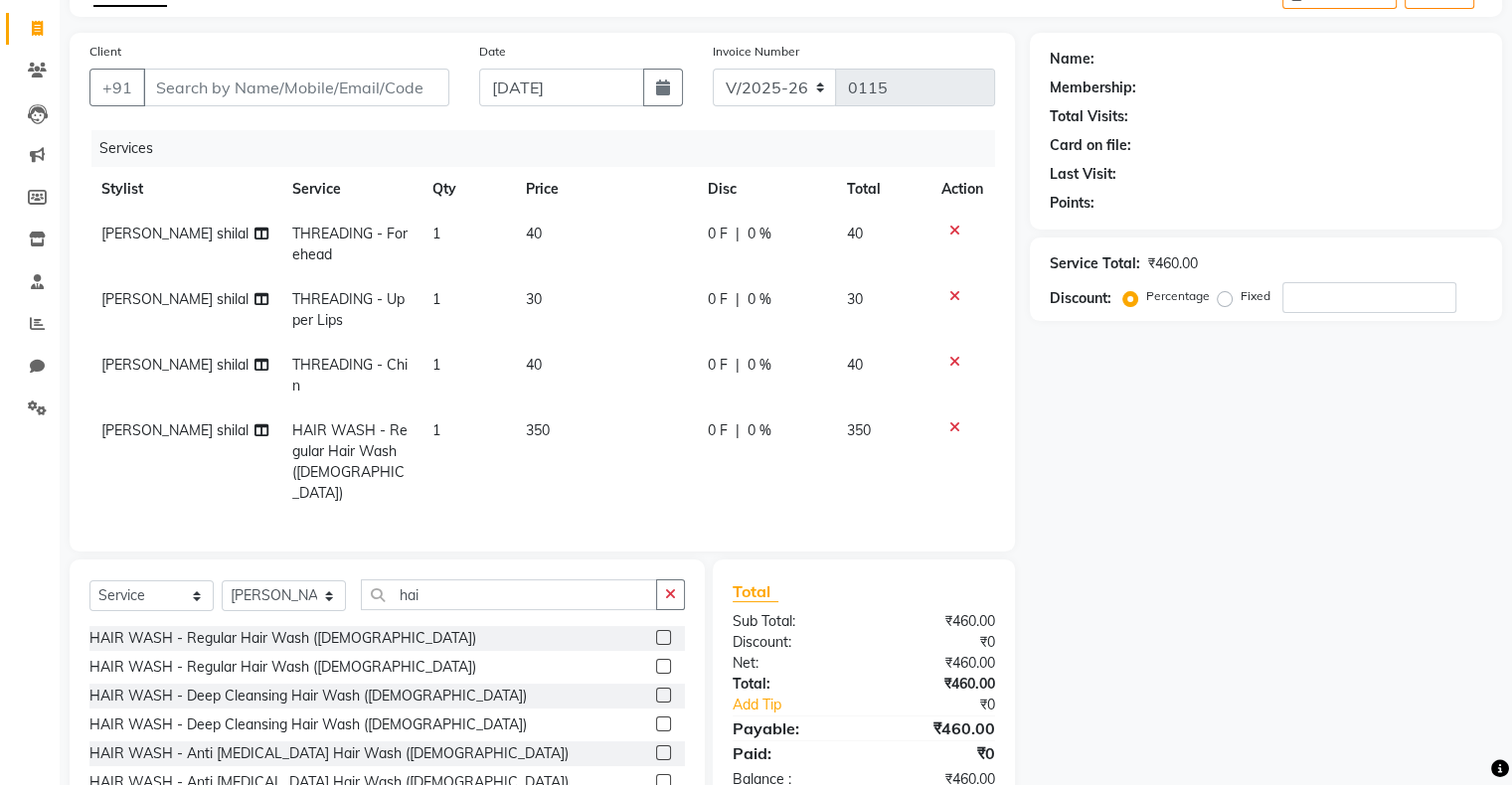 scroll, scrollTop: 208, scrollLeft: 0, axis: vertical 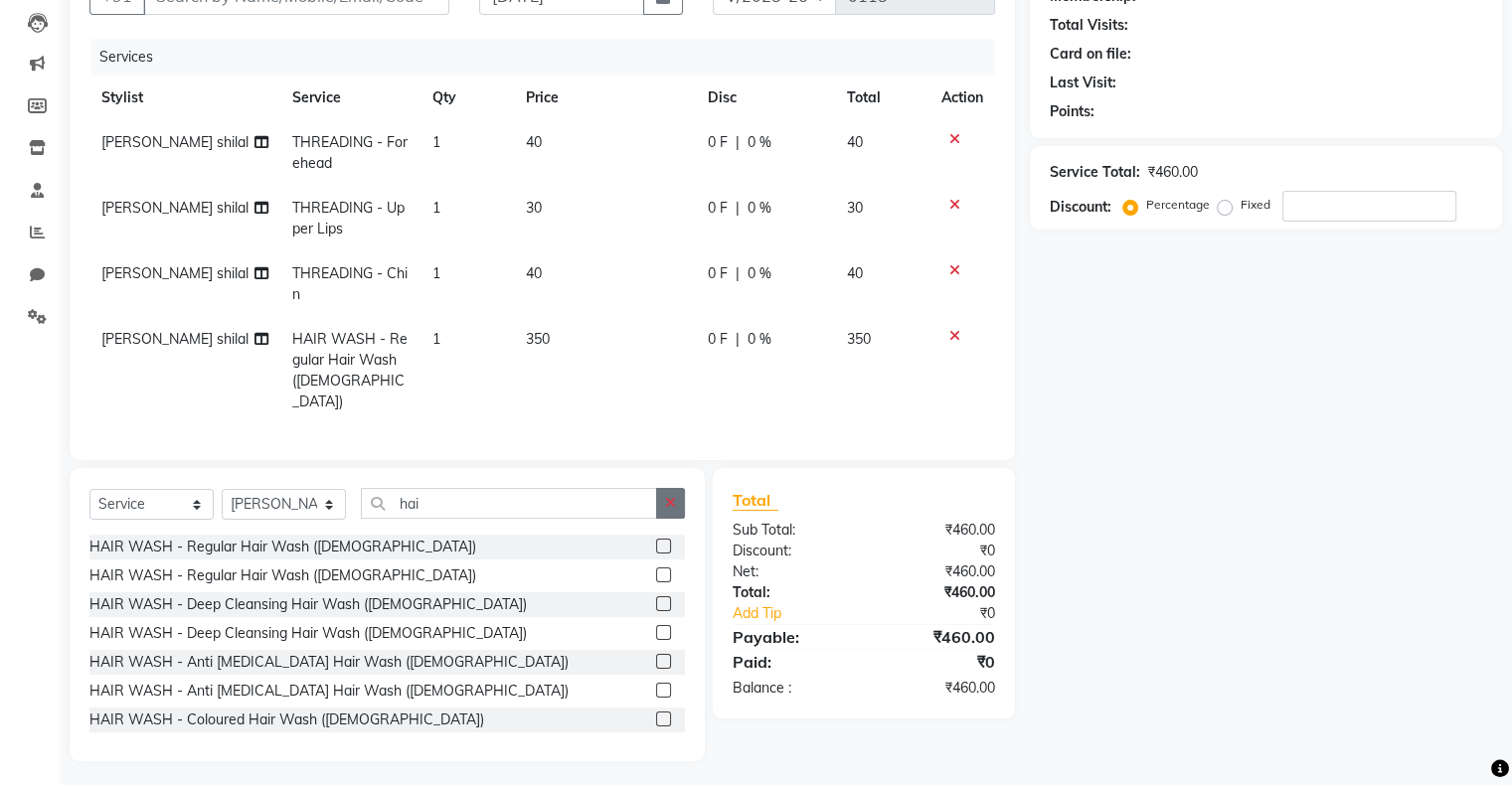 click 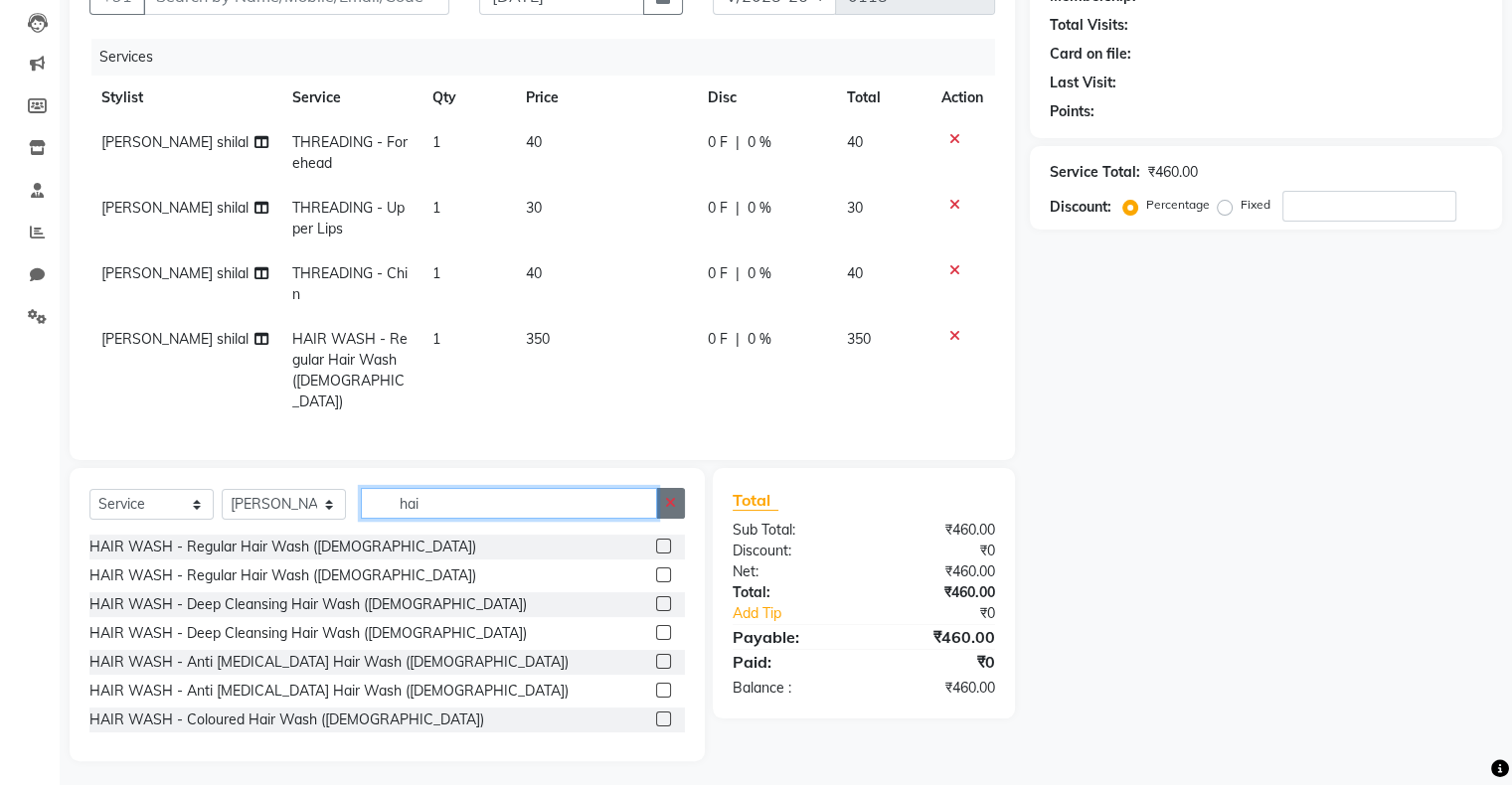 type 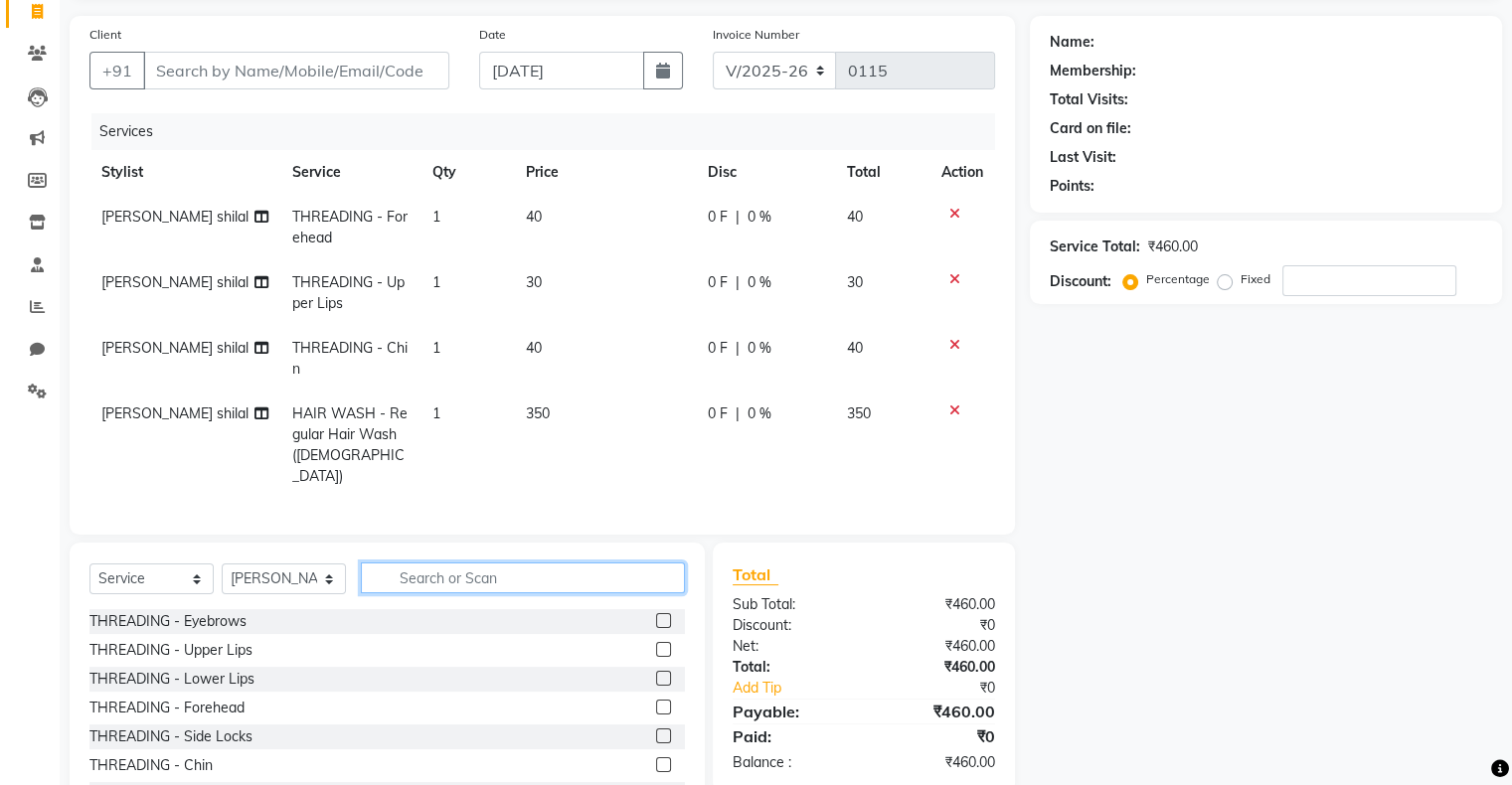 scroll, scrollTop: 0, scrollLeft: 0, axis: both 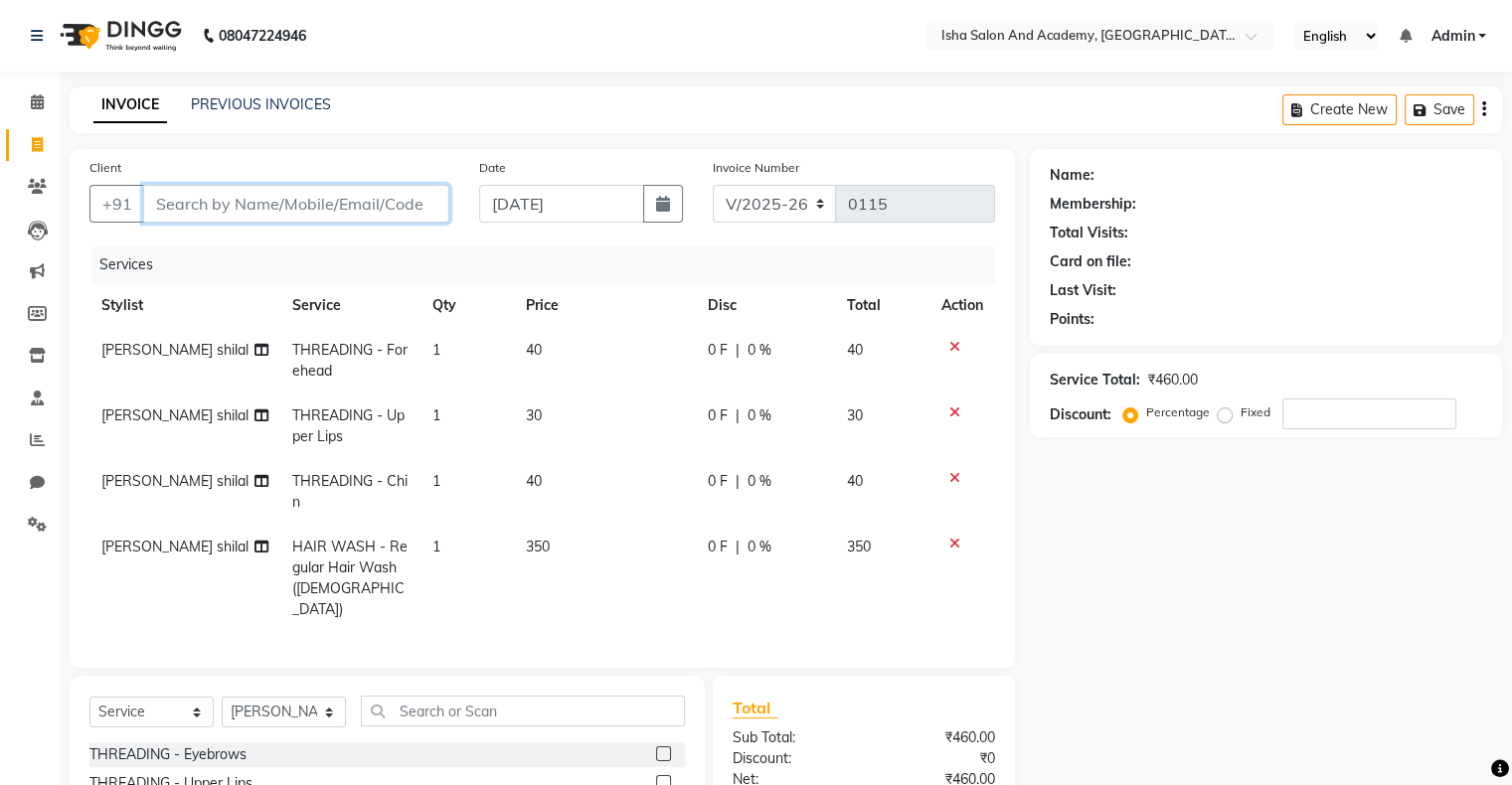 click on "Client" at bounding box center (296, 204) 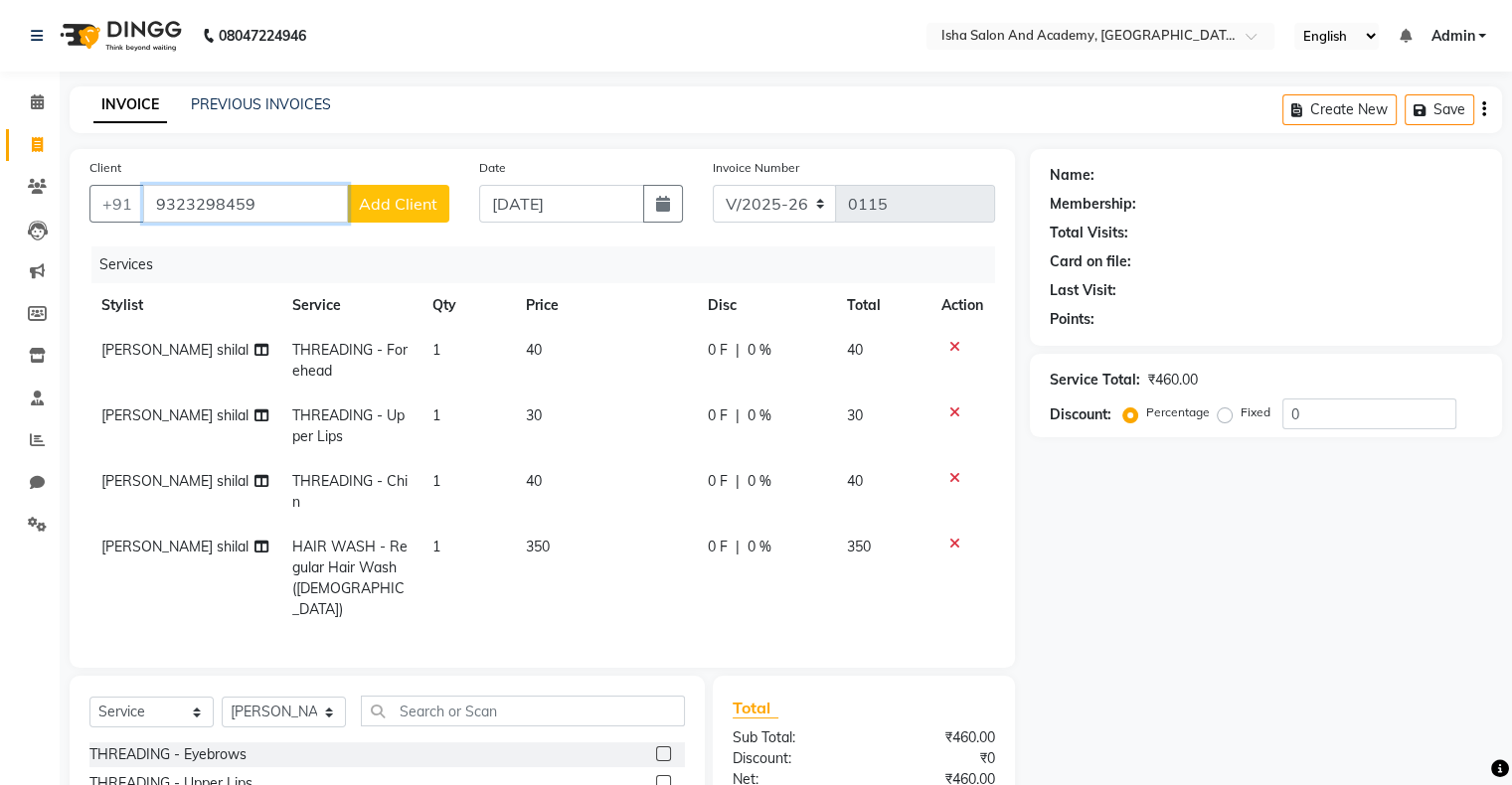 type on "9323298459" 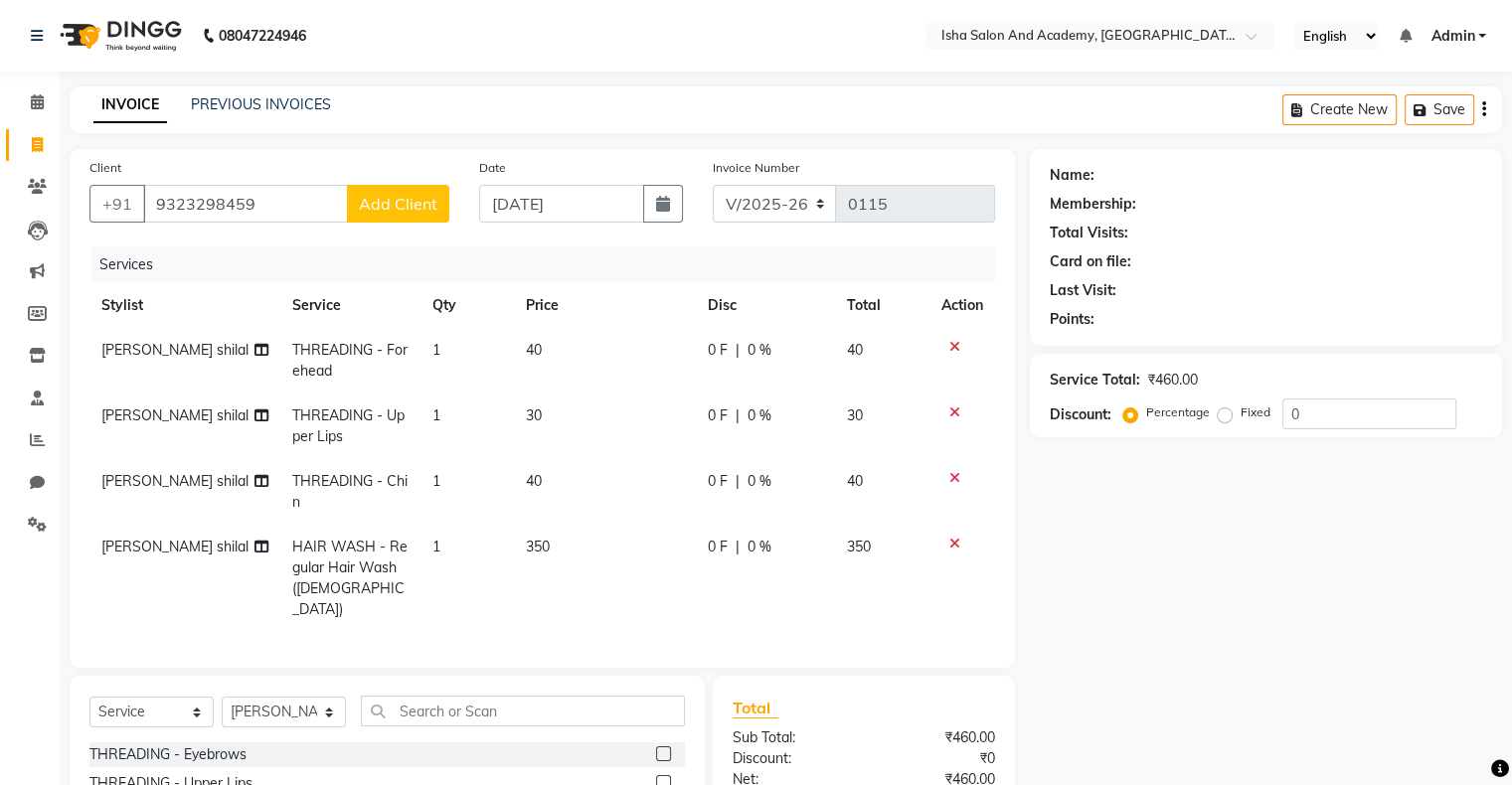 click on "Add Client" 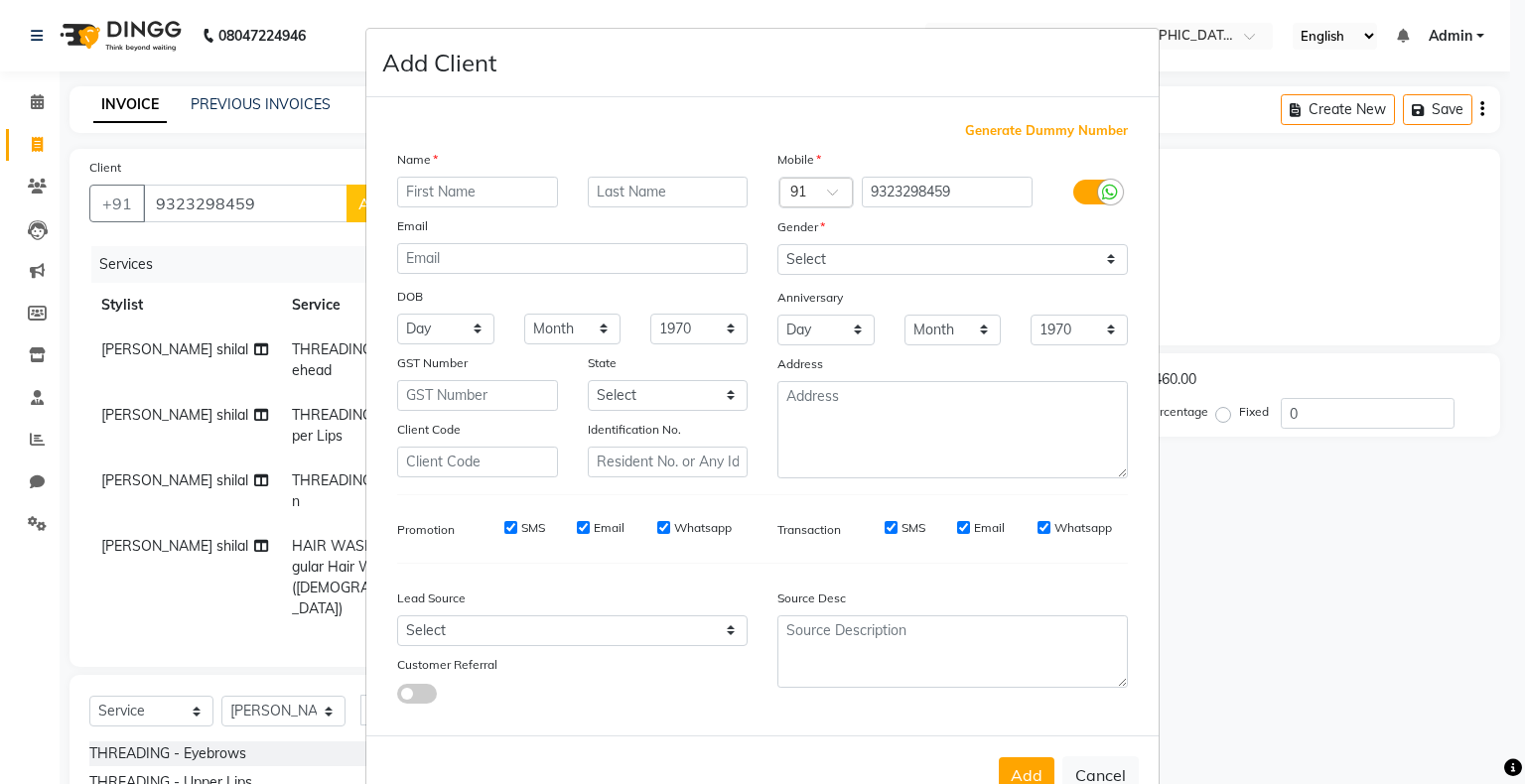 click at bounding box center (478, 192) 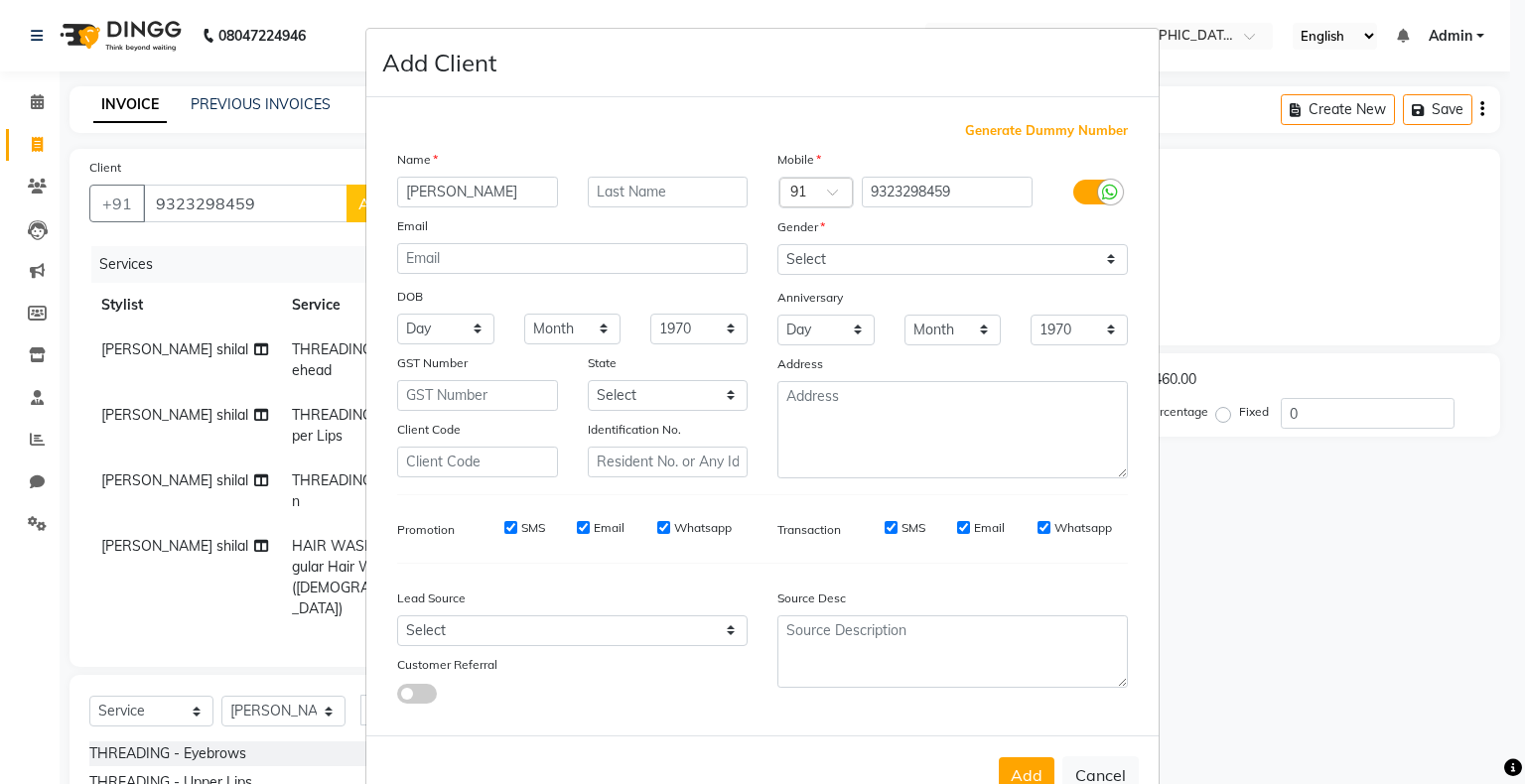 type on "rashika" 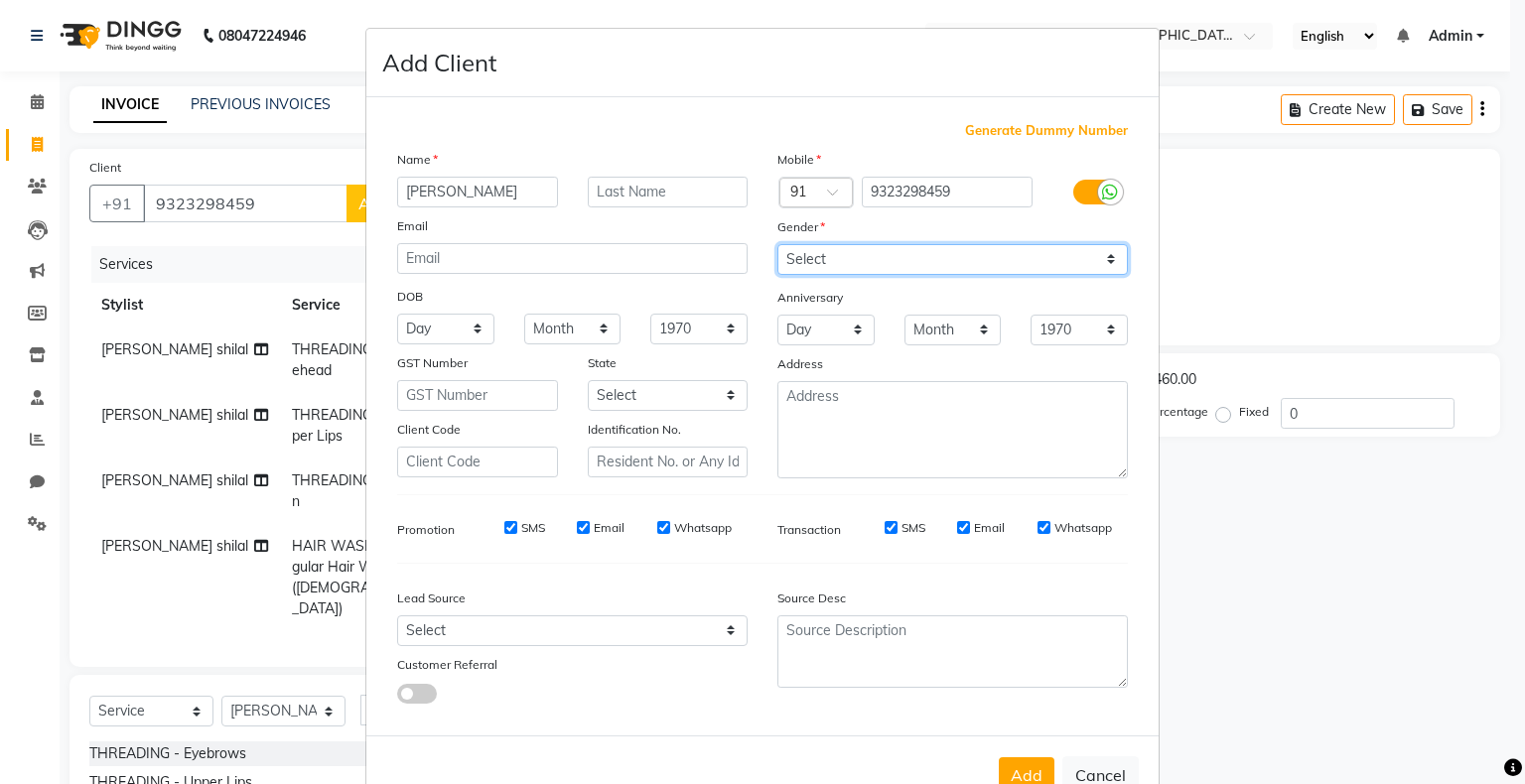drag, startPoint x: 848, startPoint y: 256, endPoint x: 828, endPoint y: 339, distance: 85.37564 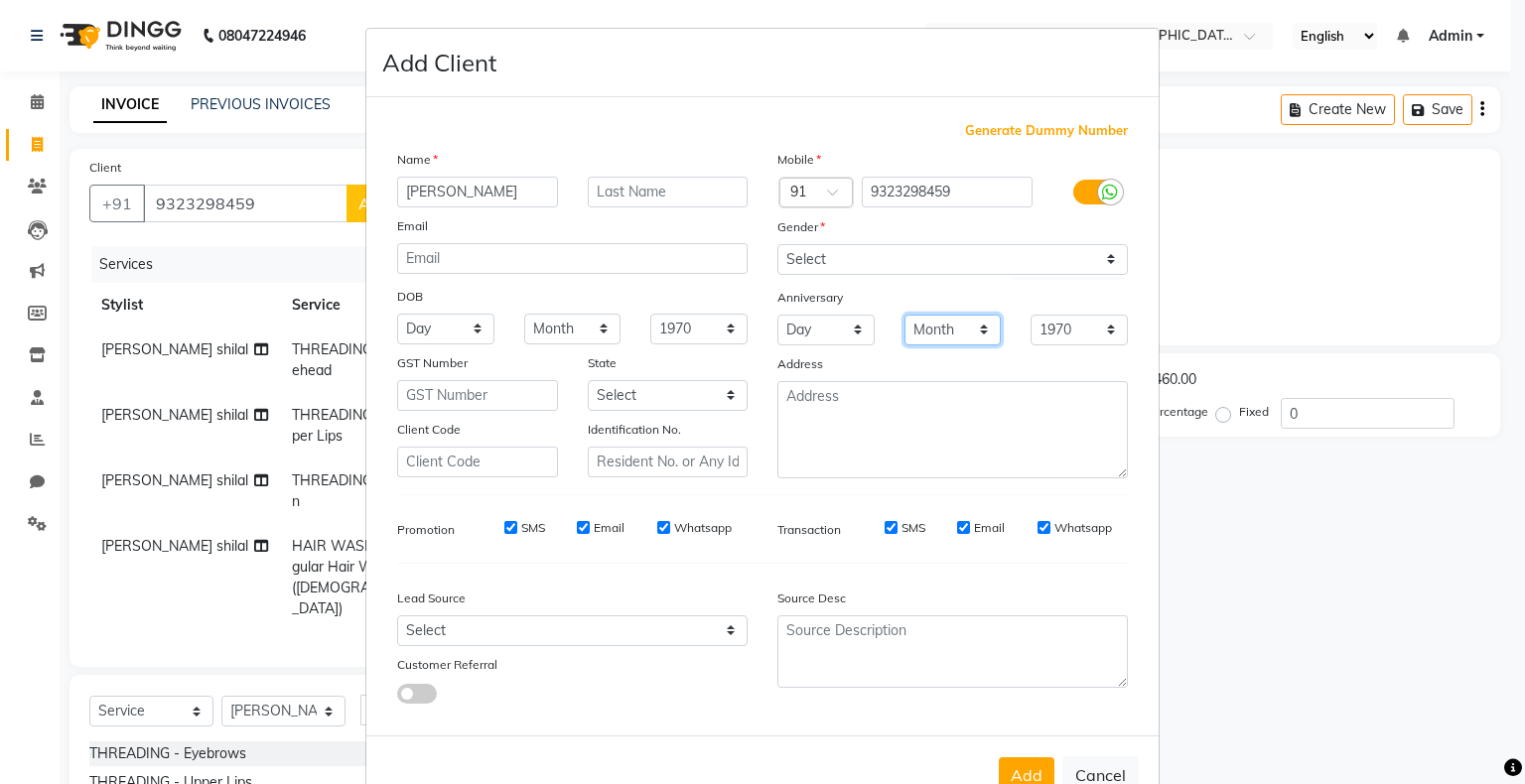 click on "Month January February March April May June July August September October November December" at bounding box center (953, 329) 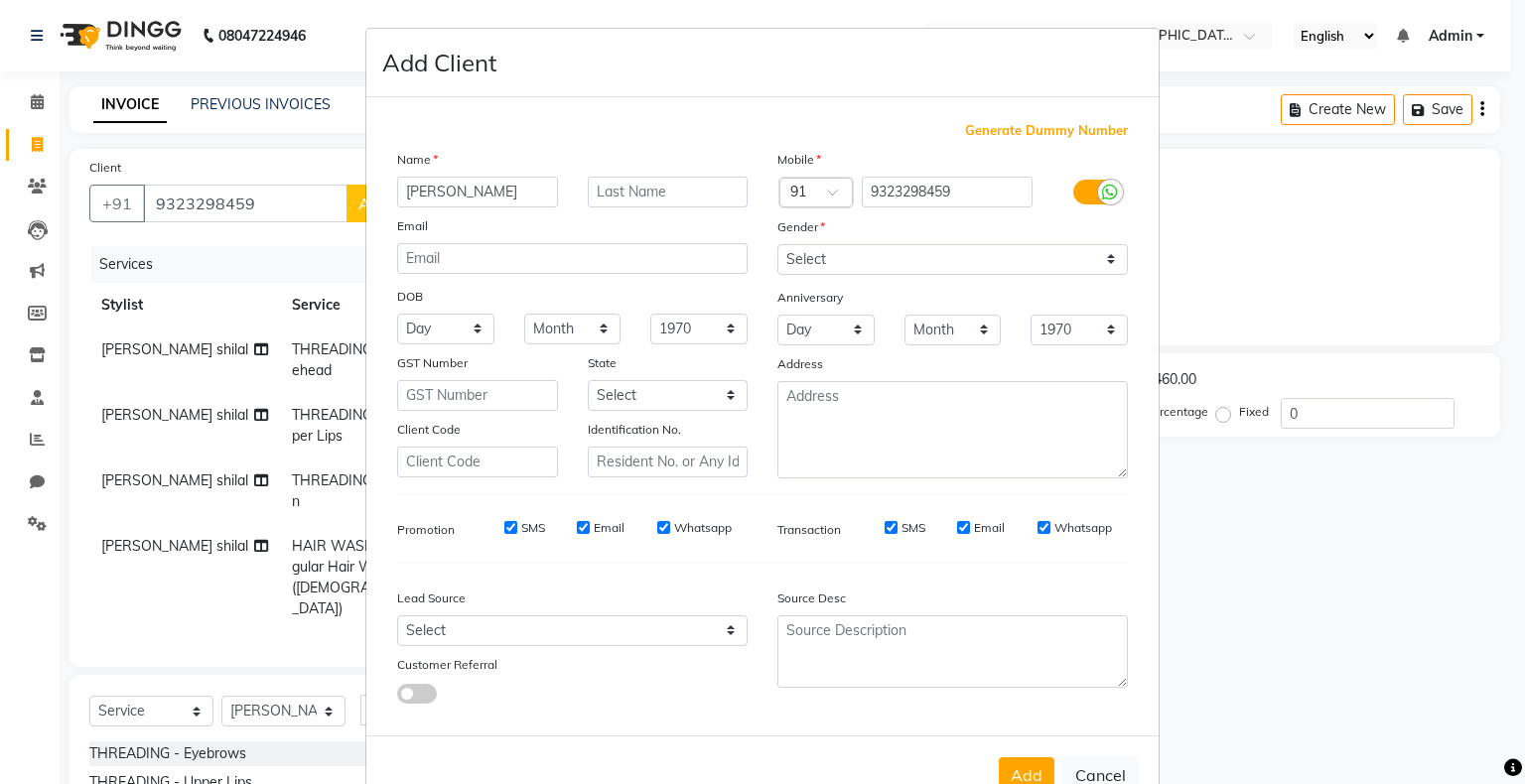 click on "Anniversary" at bounding box center [952, 299] 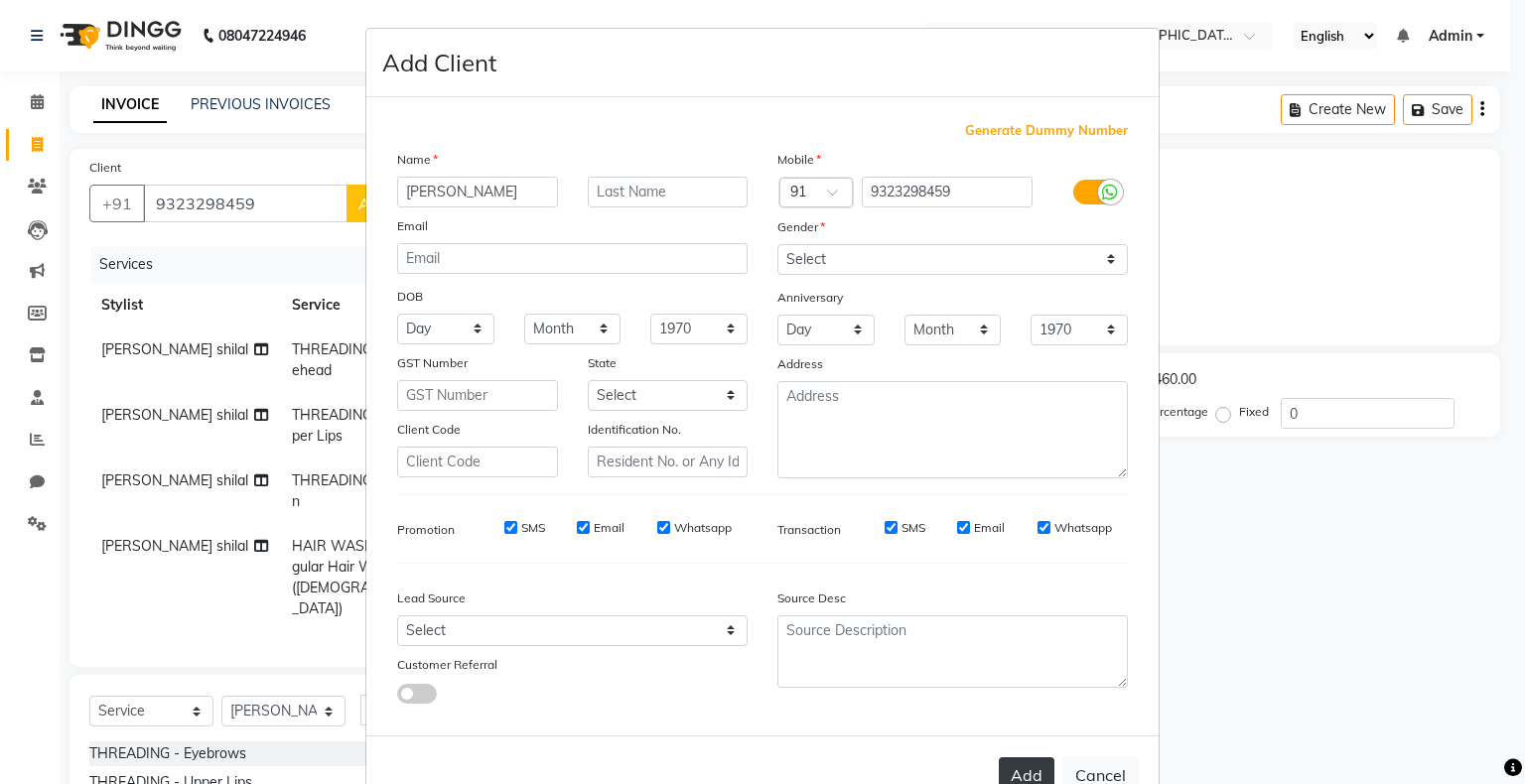 click on "Add" at bounding box center (1027, 775) 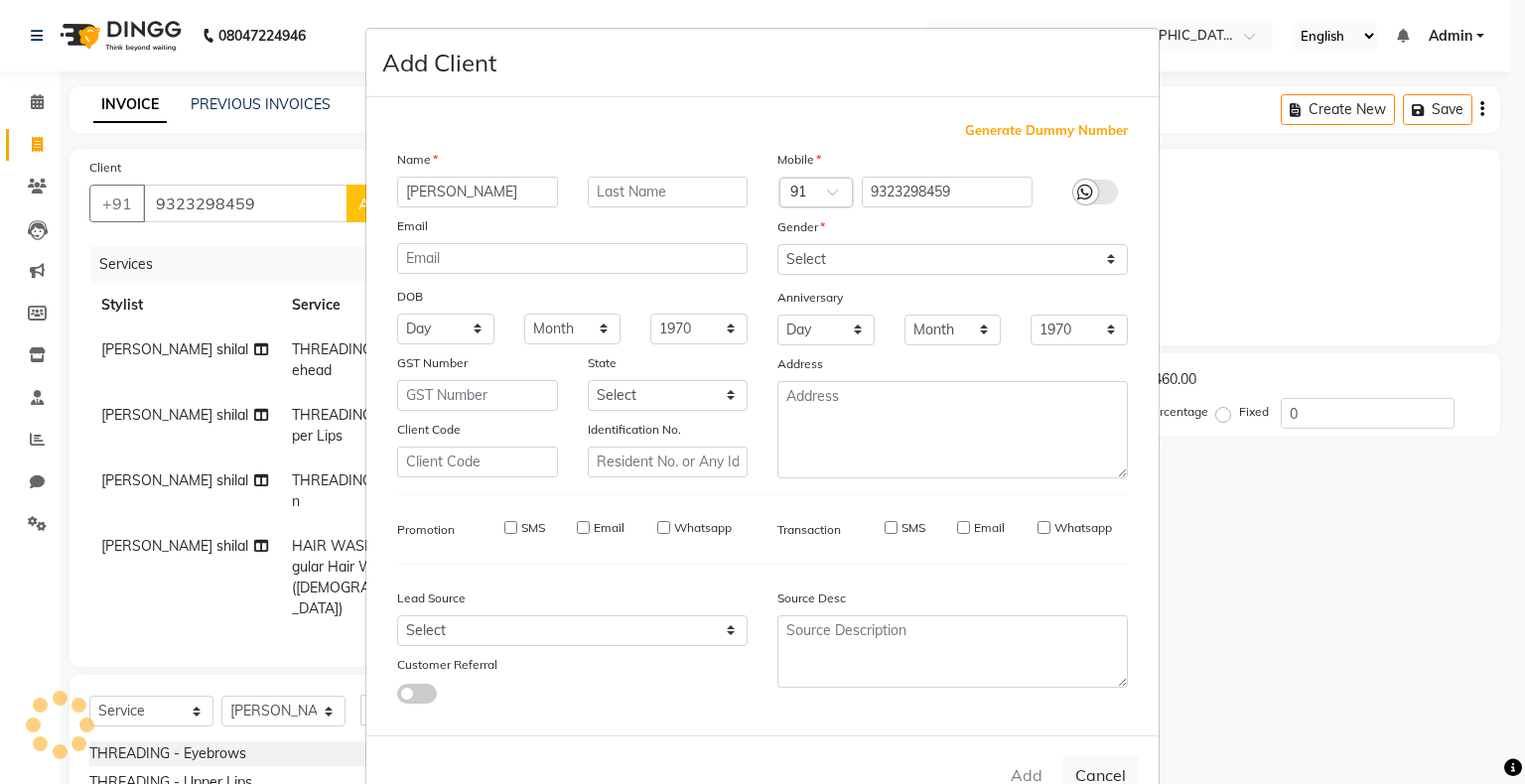 type 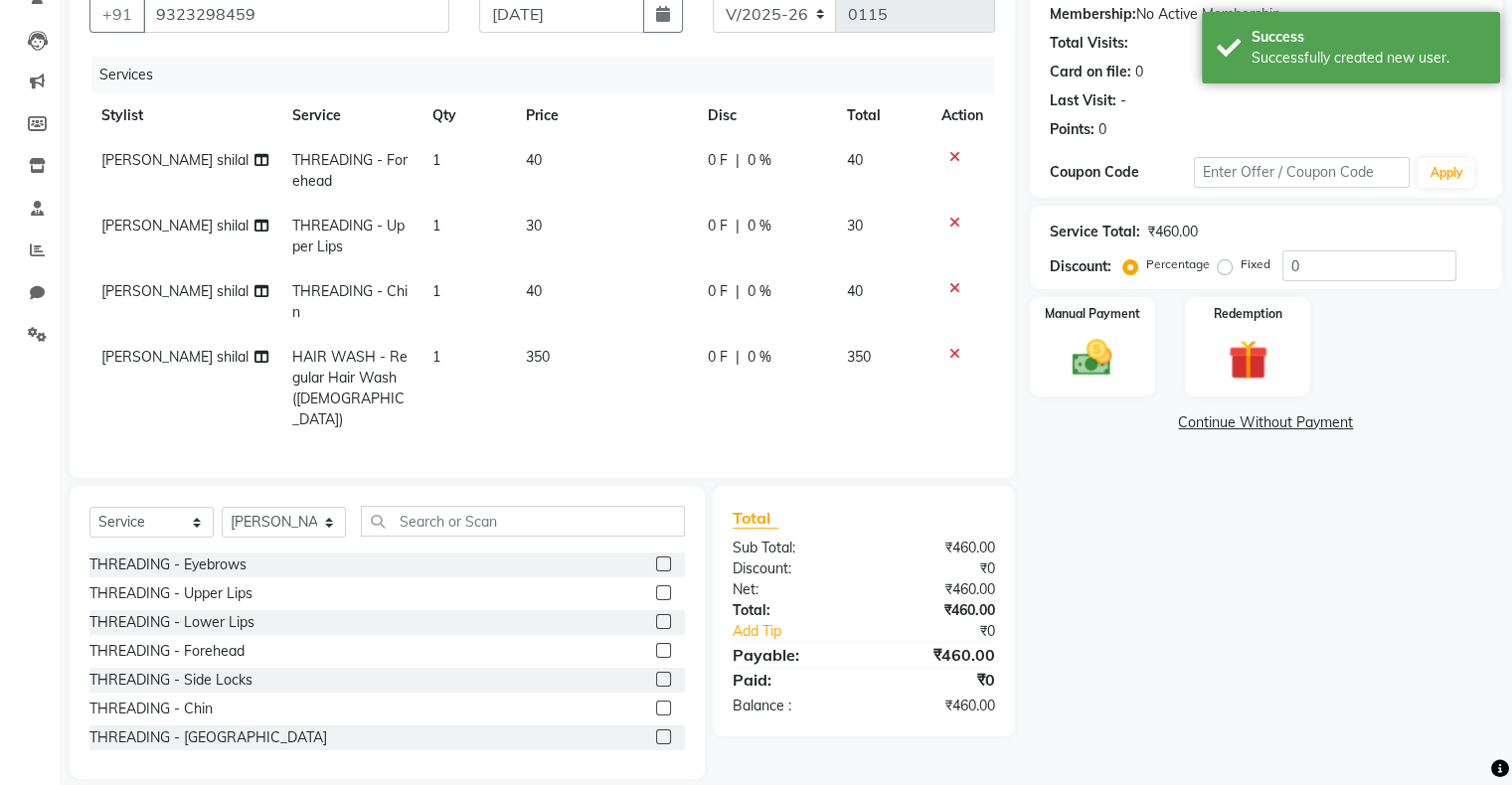 scroll, scrollTop: 208, scrollLeft: 0, axis: vertical 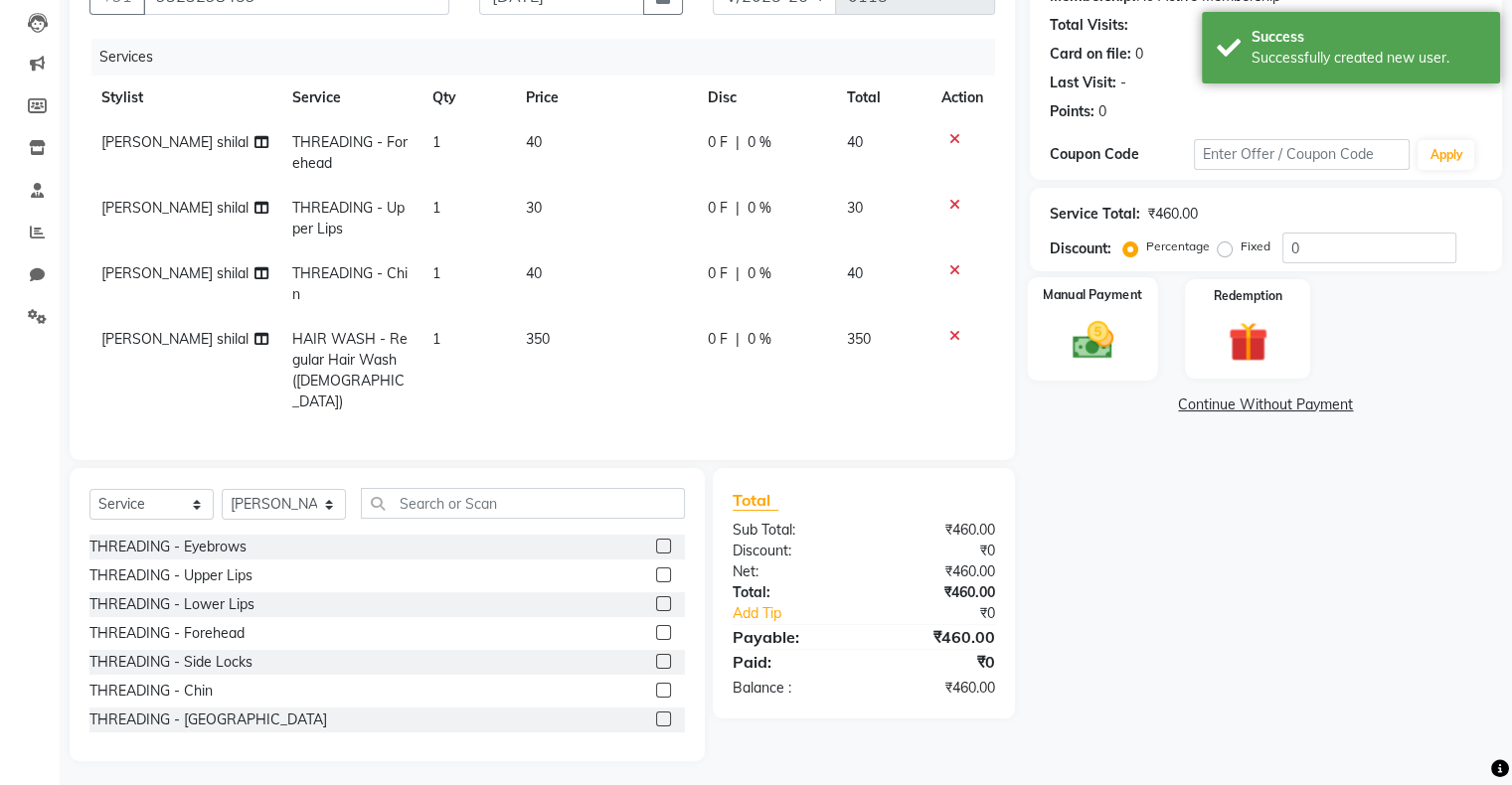 click 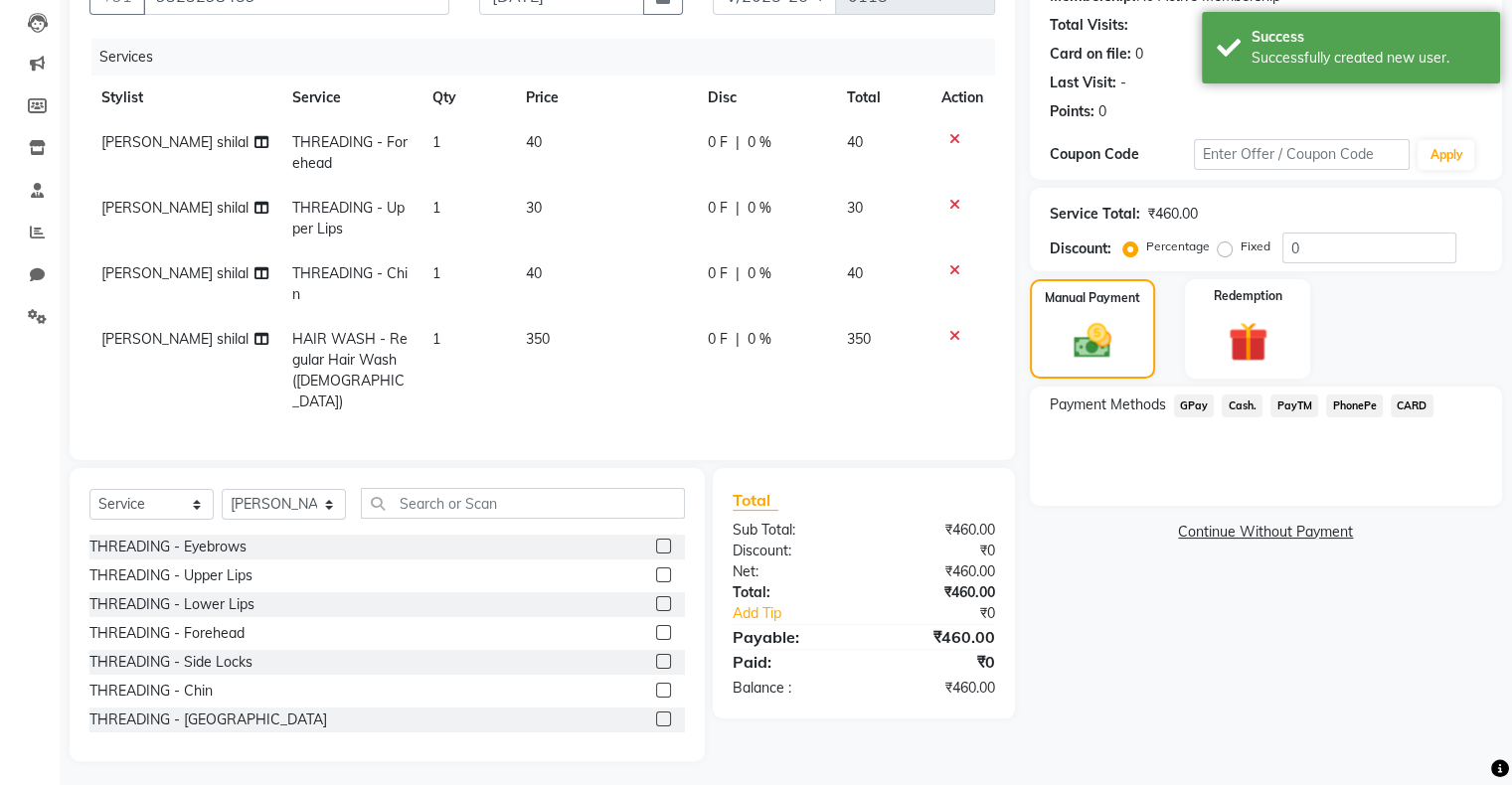 click on "Cash." 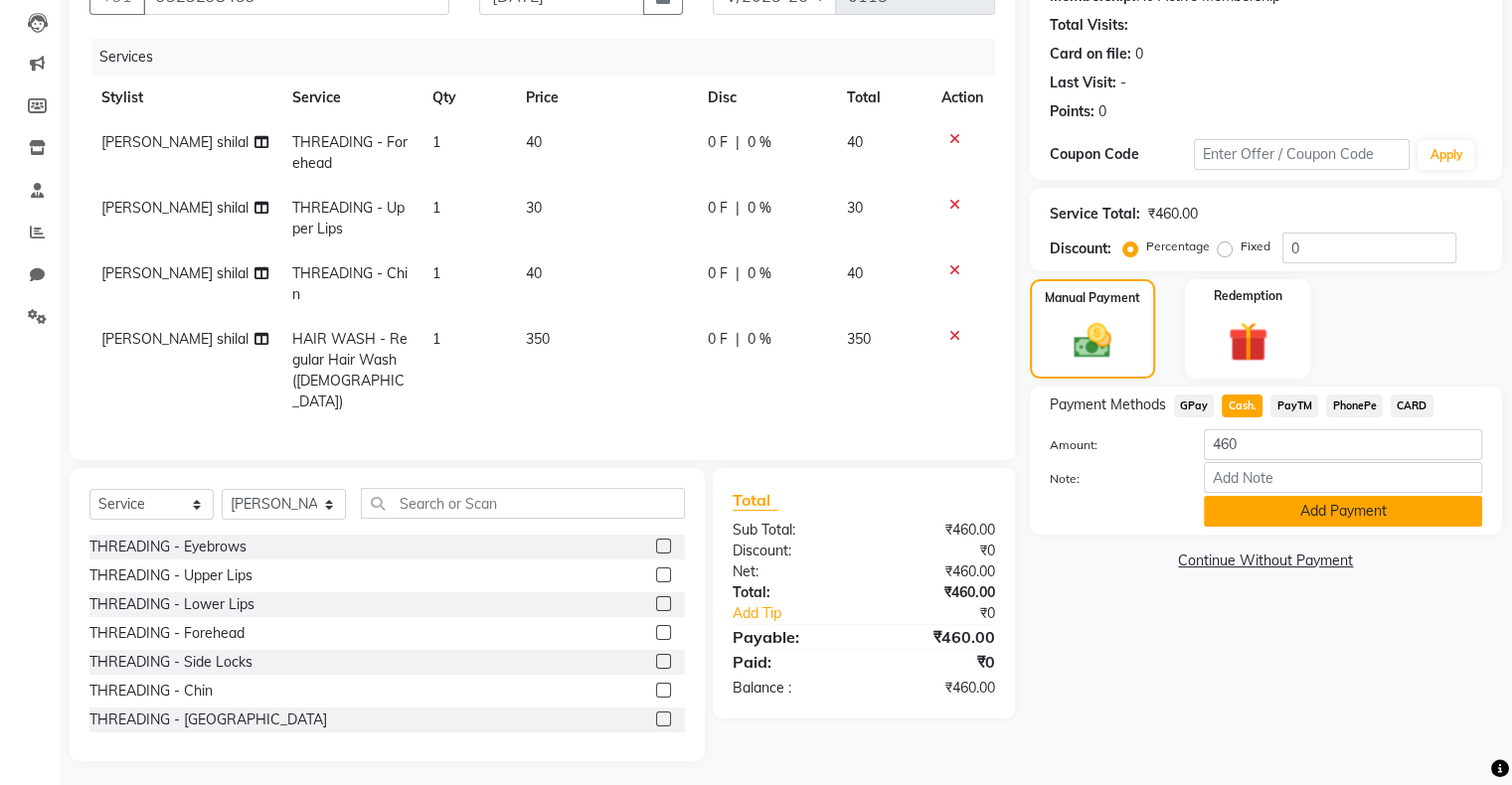 click on "Add Payment" 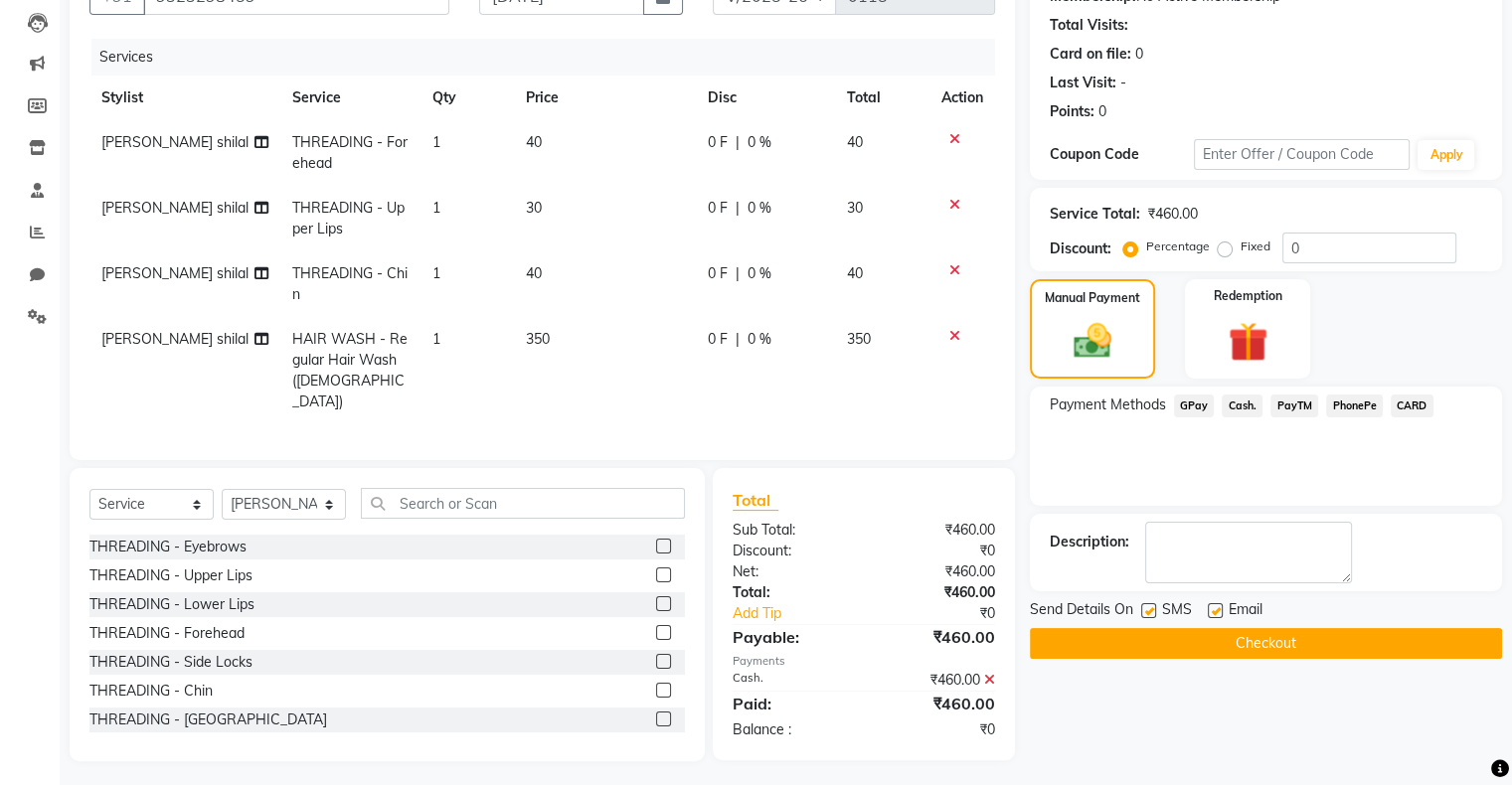click on "Checkout" 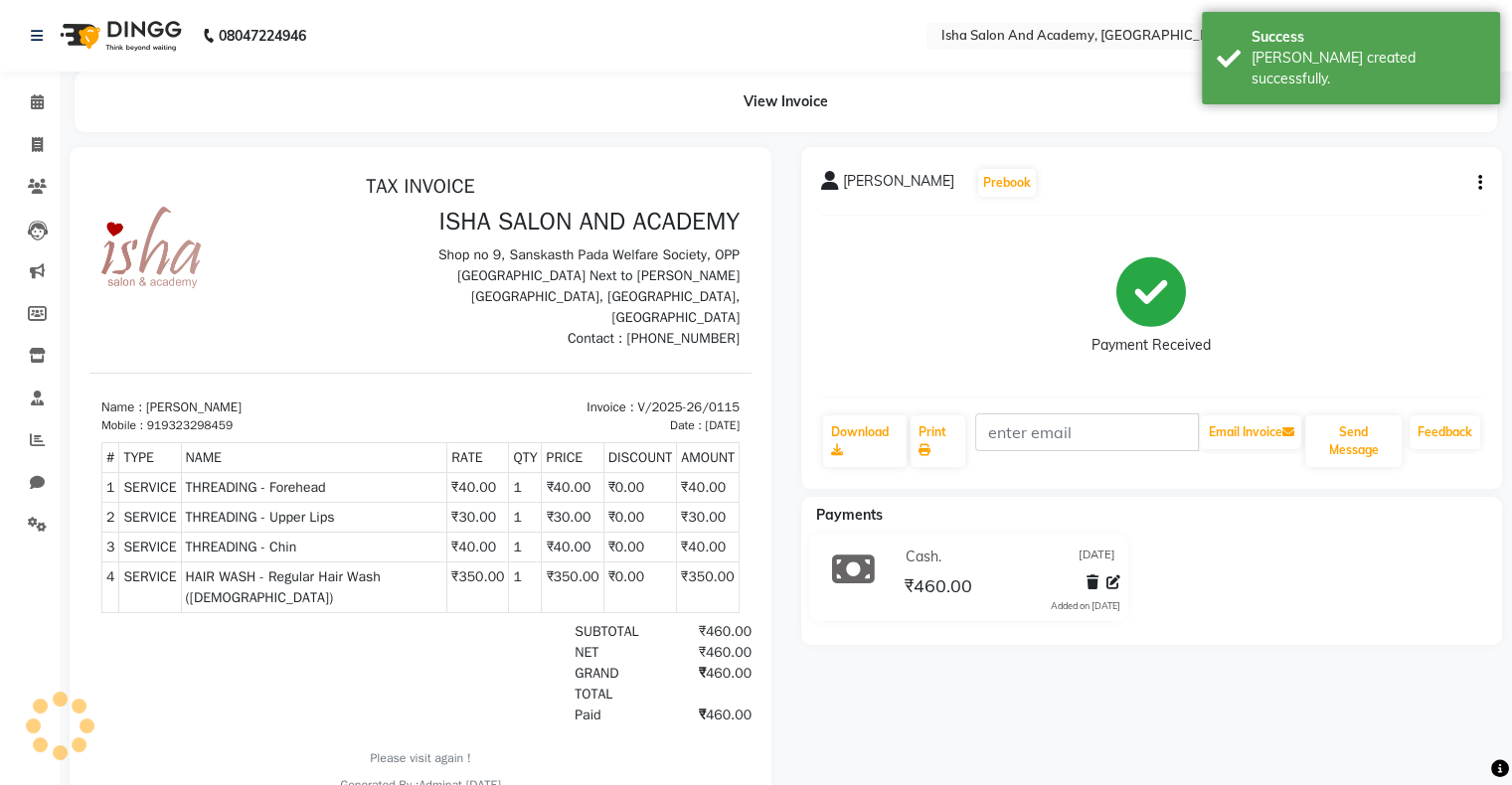 scroll, scrollTop: 0, scrollLeft: 0, axis: both 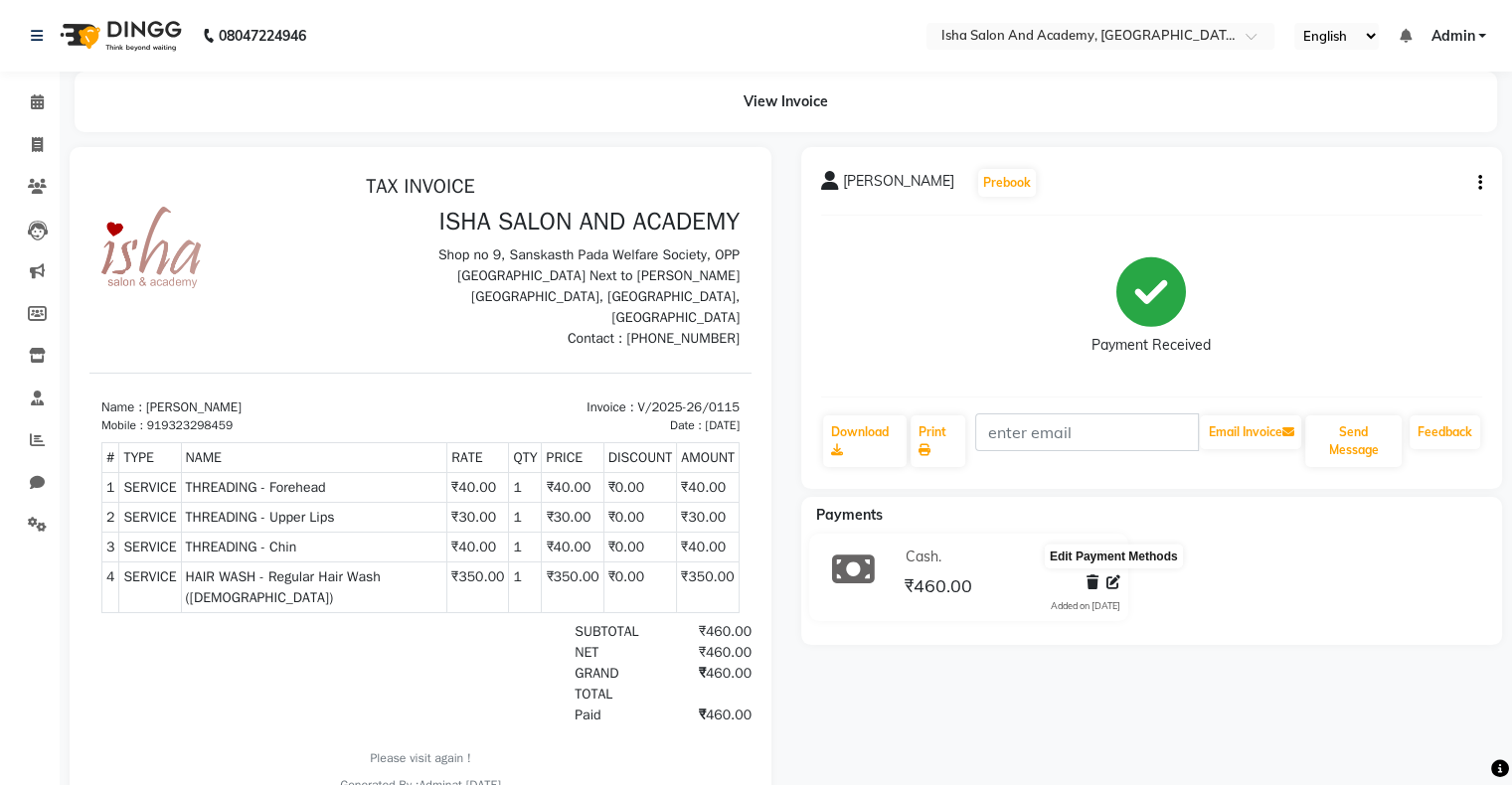 click 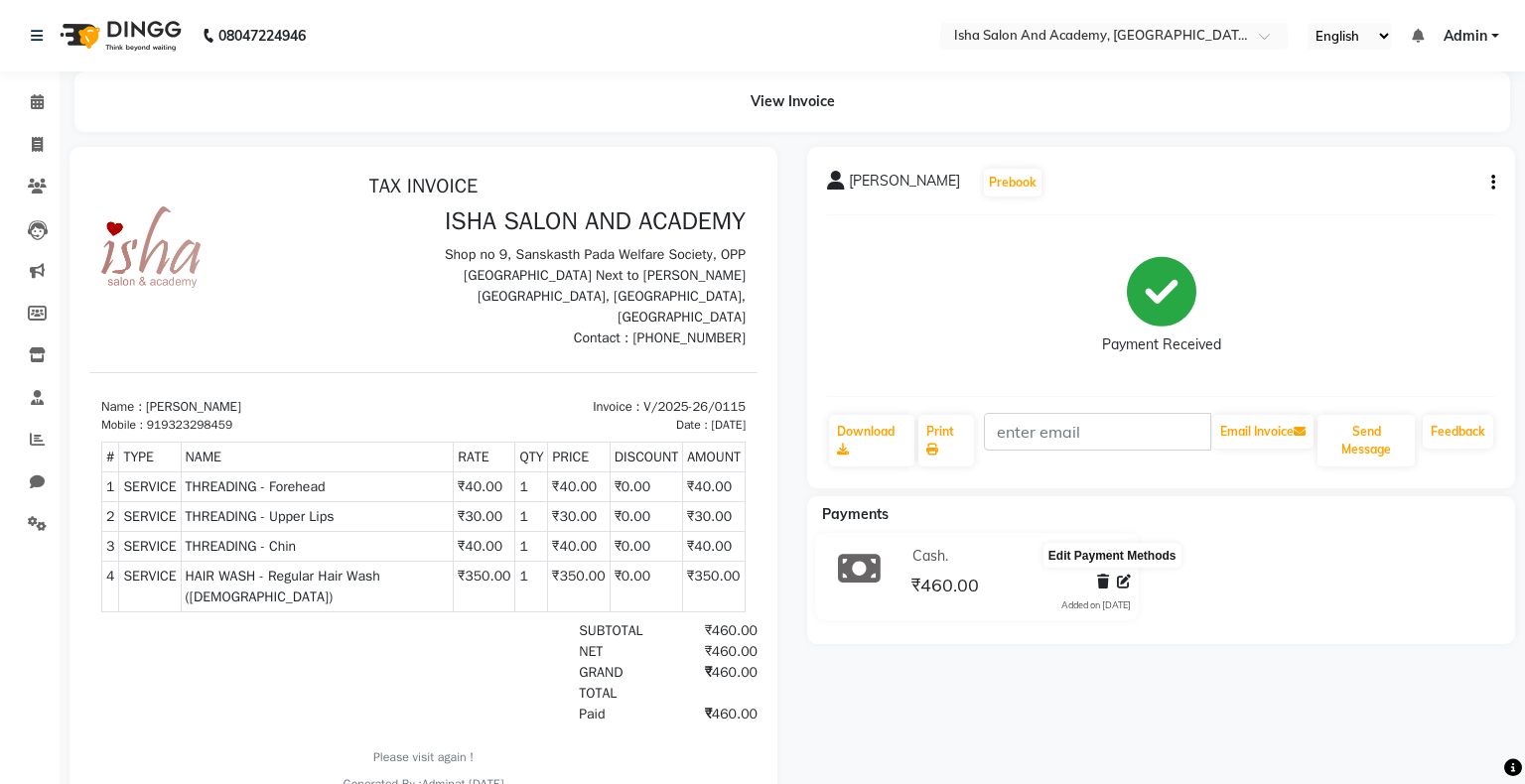 select on "116" 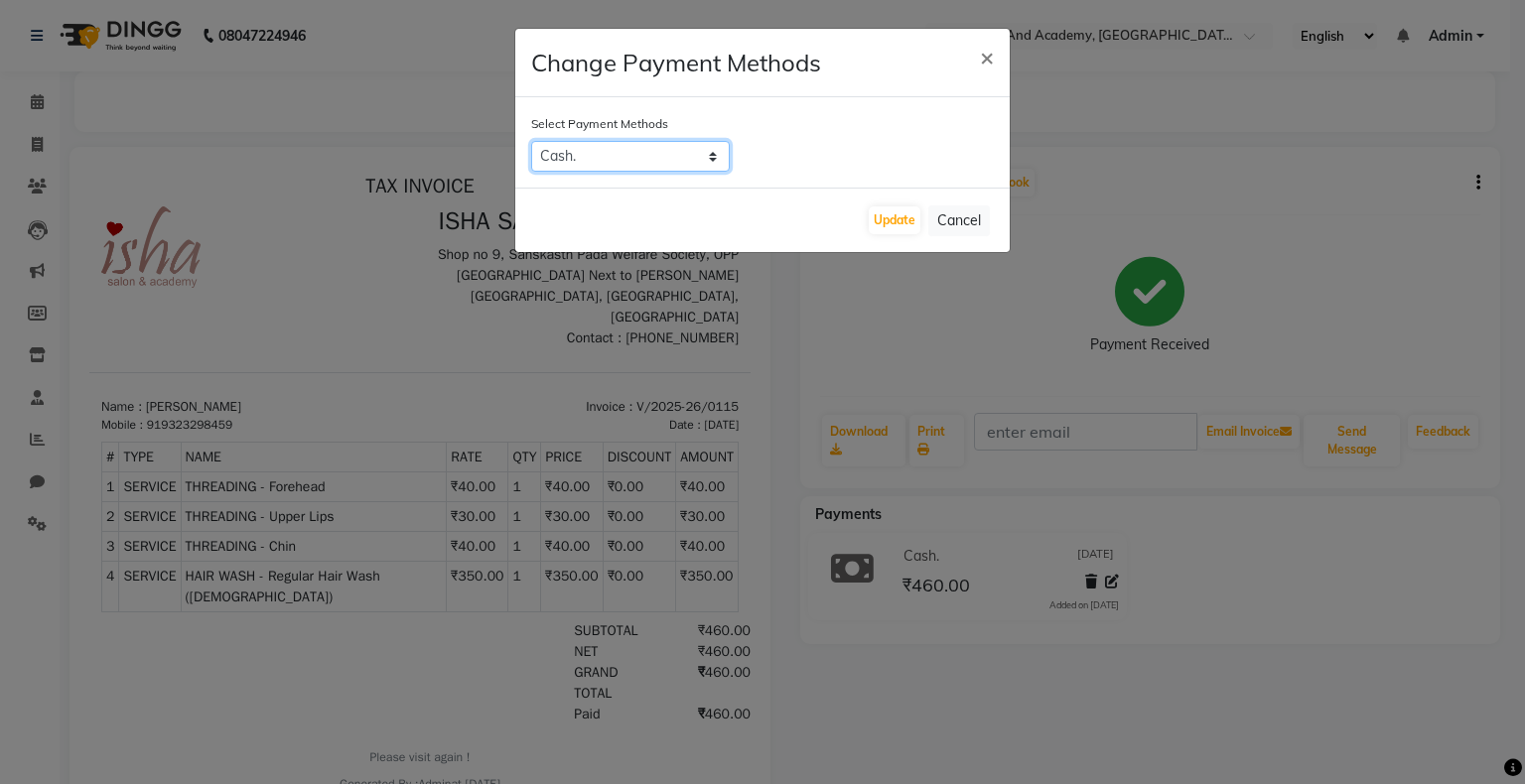 click on "GPay   Cash.   PayTM   PhonePe   CARD" 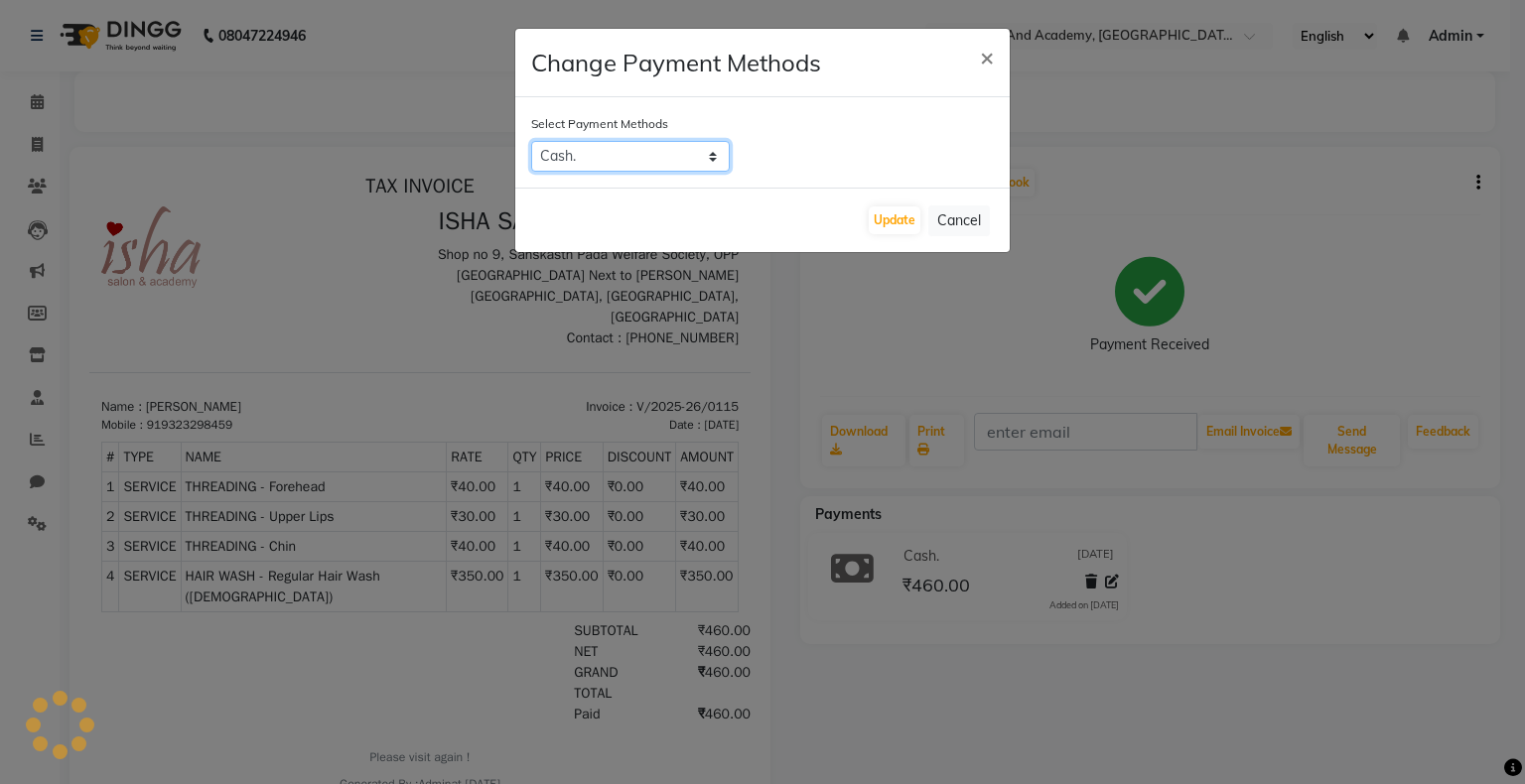 click on "GPay   Cash.   PayTM   PhonePe   CARD" 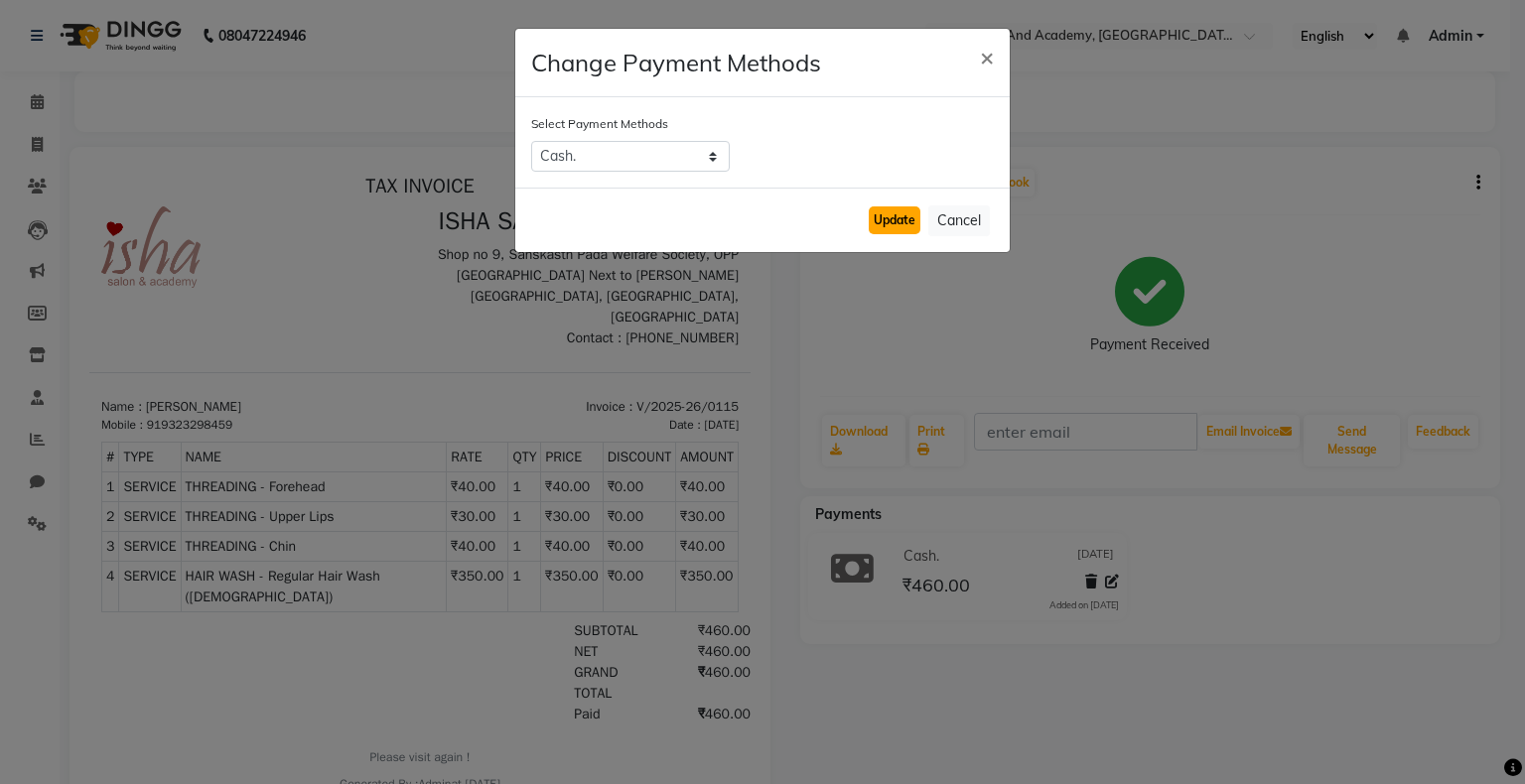 click on "Update" 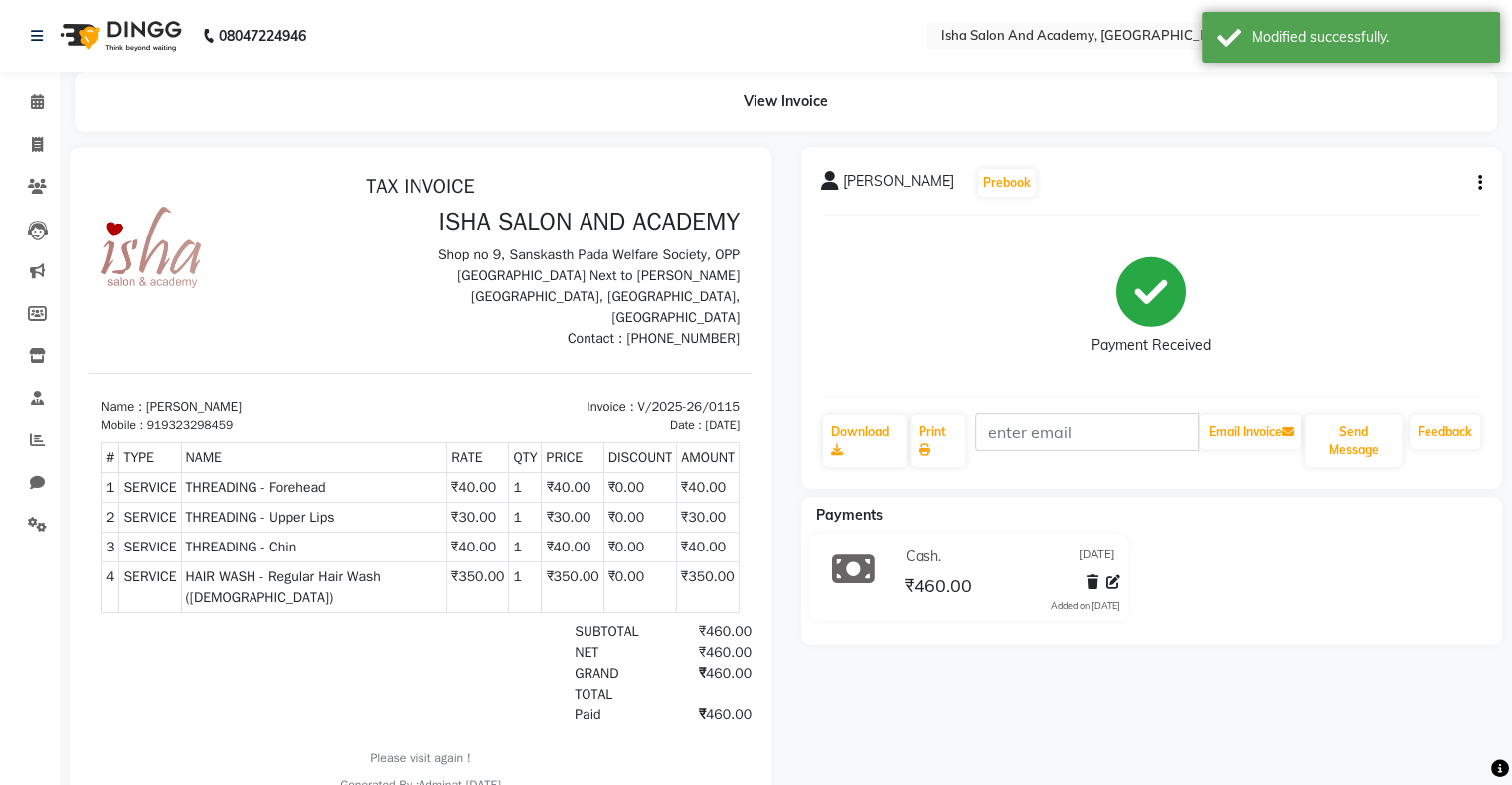 click on "Cash. 10-07-2025" 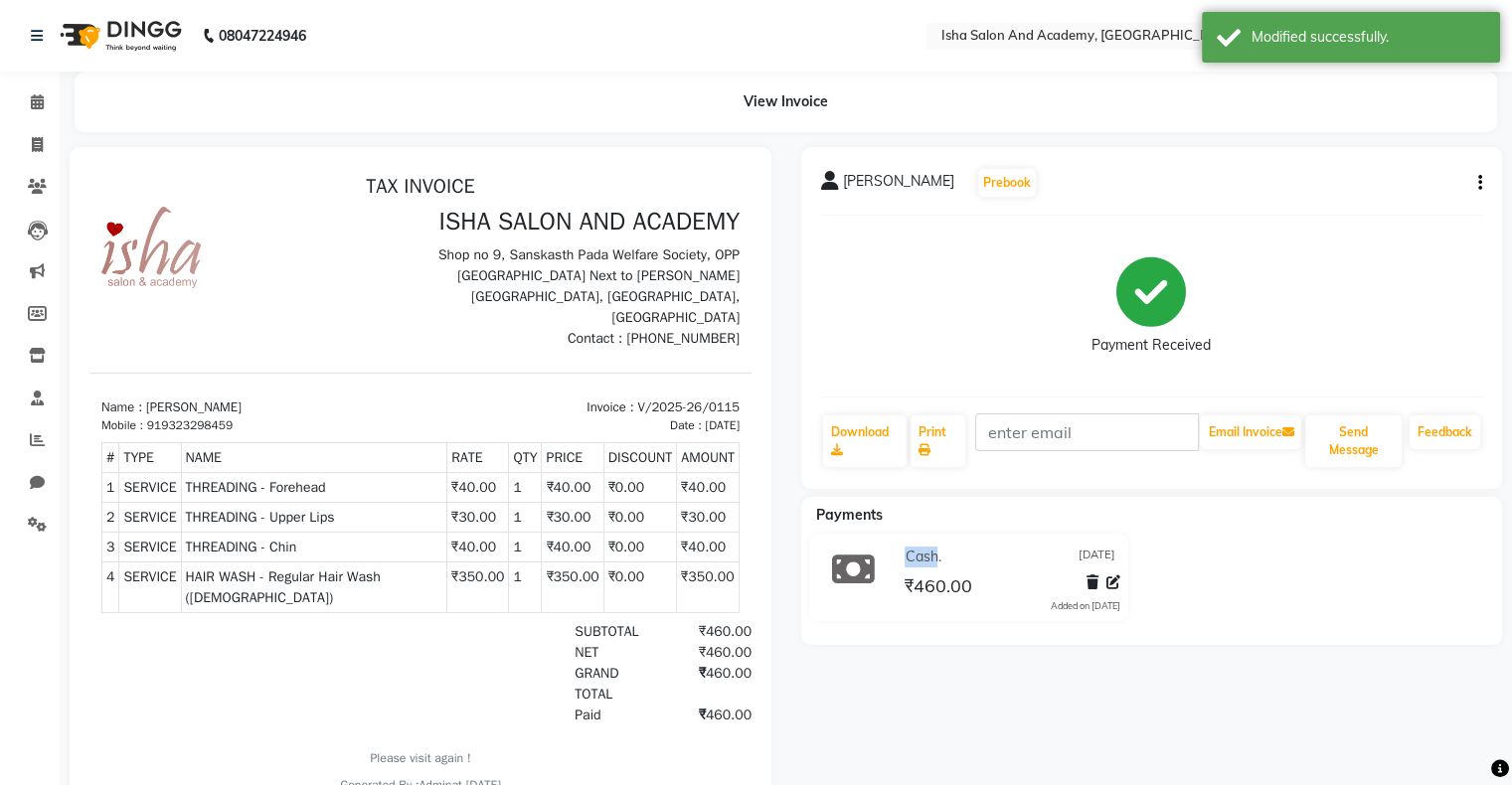 click on "Cash. 10-07-2025" 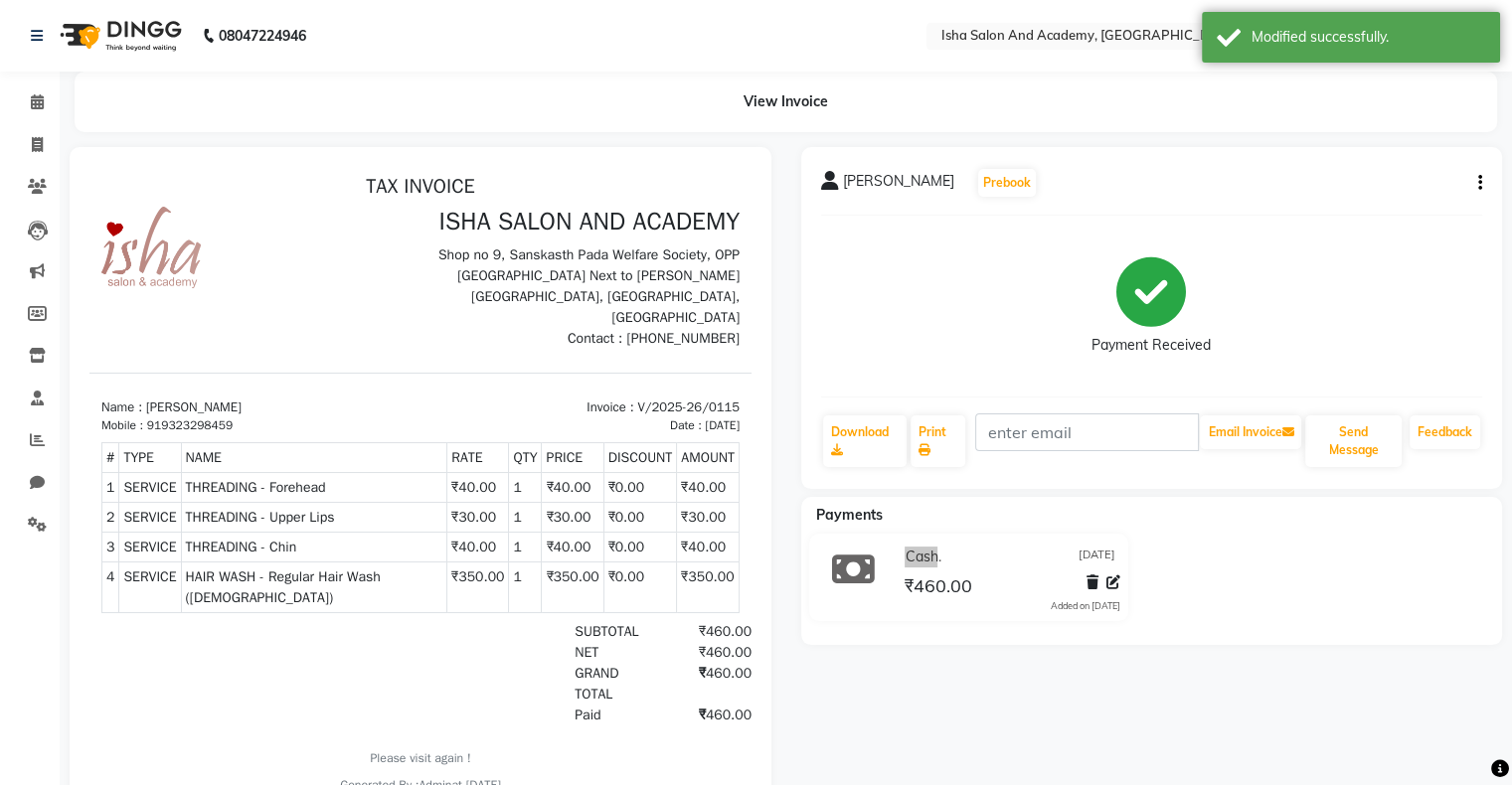 click on "₹30.00" at bounding box center [573, 518] 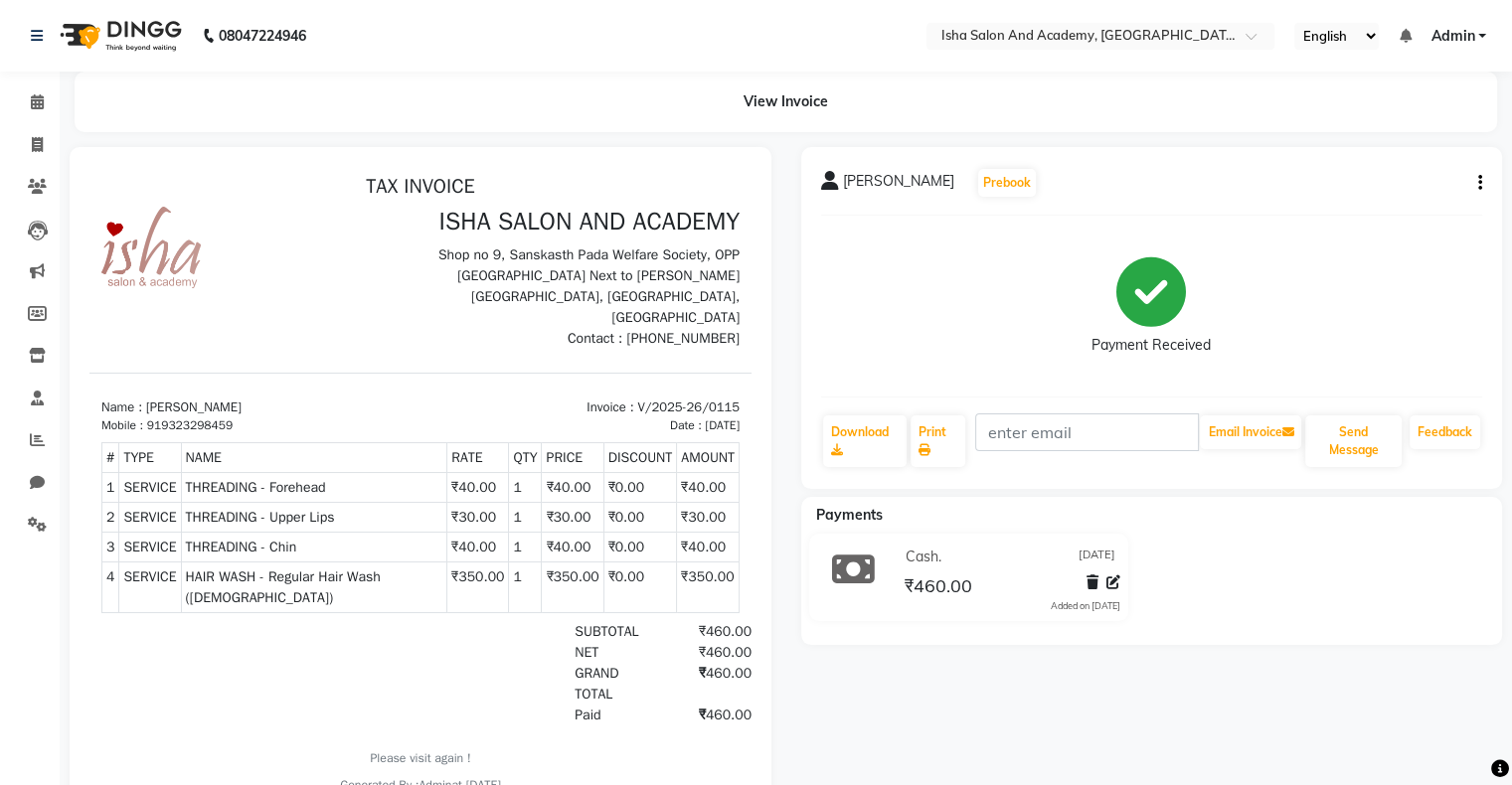 click on "rashika   Prebook   Payment Received  Download  Print   Email Invoice   Send Message Feedback  Payments Cash. 10-07-2025 ₹460.00  Added on 10-07-2025" 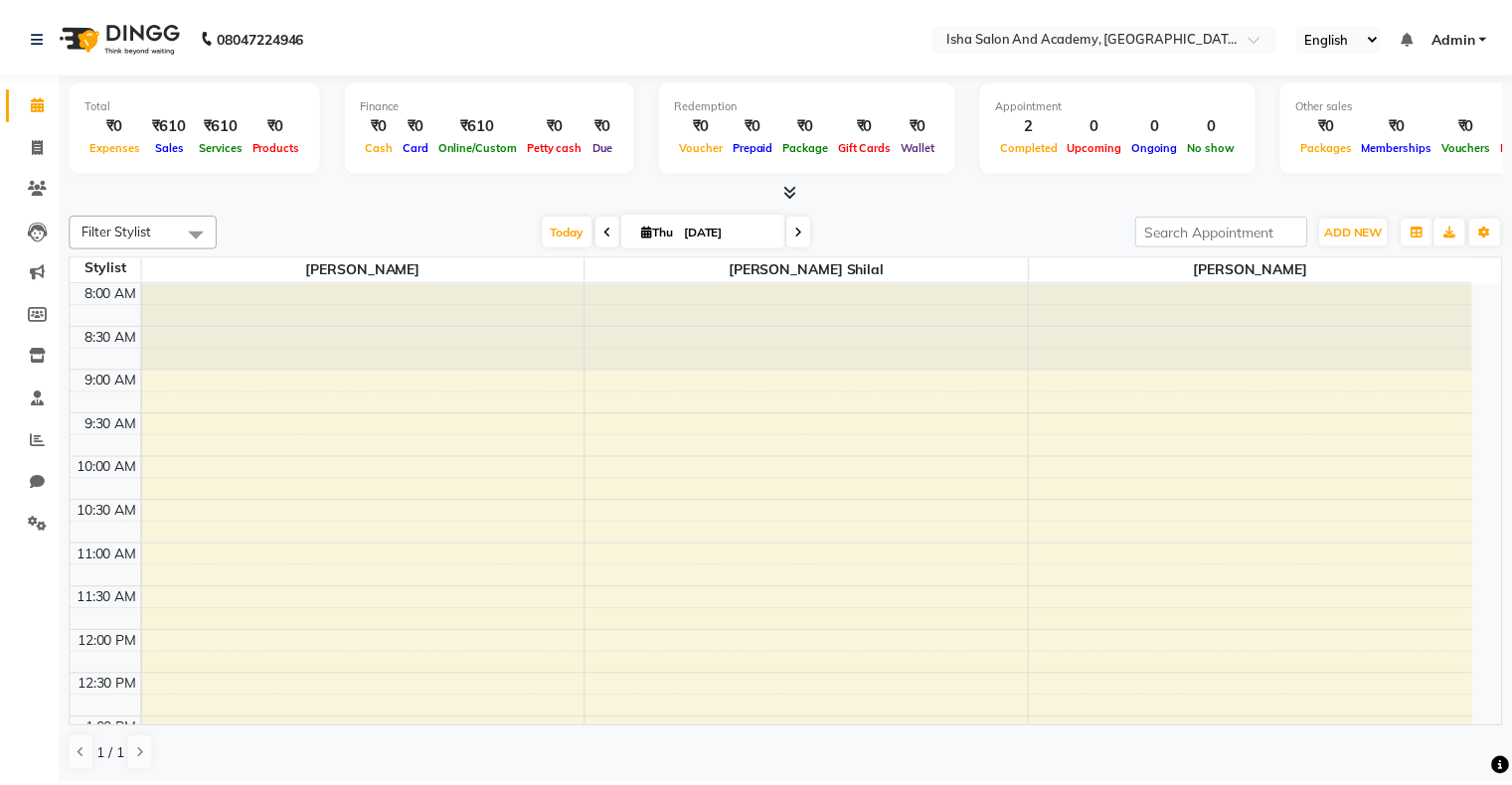scroll, scrollTop: 0, scrollLeft: 0, axis: both 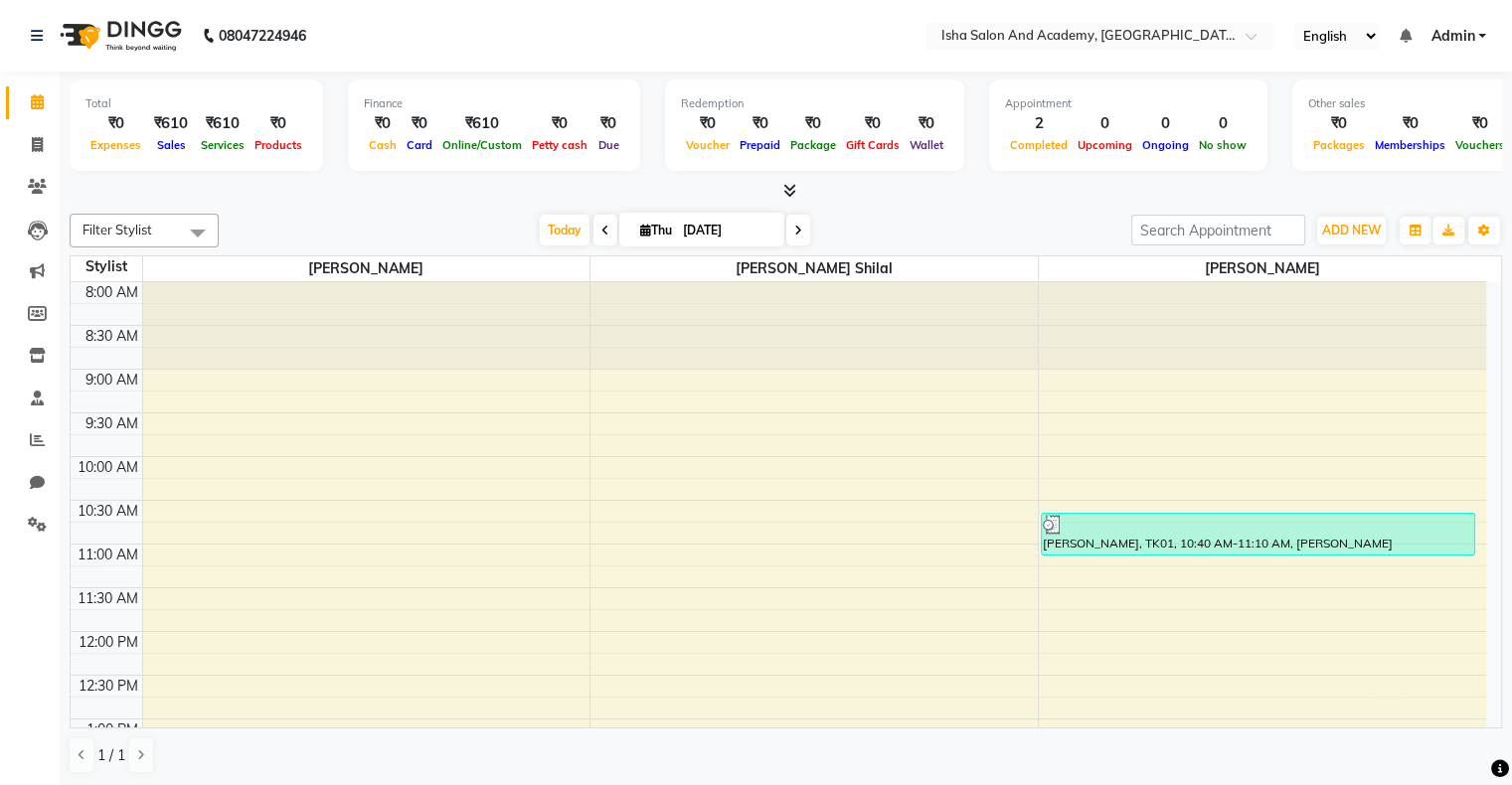 click at bounding box center (367, 325) 